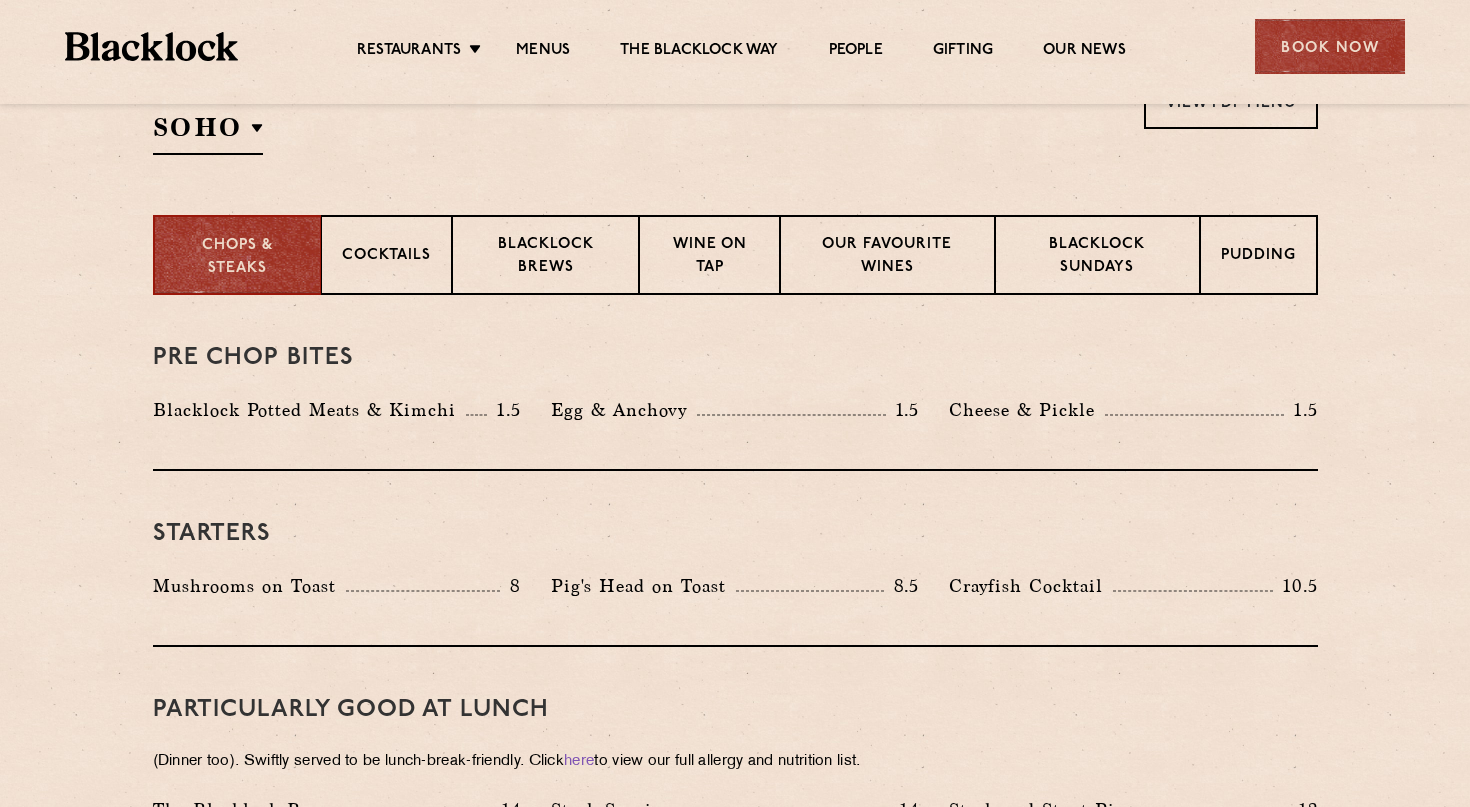 scroll, scrollTop: 656, scrollLeft: 0, axis: vertical 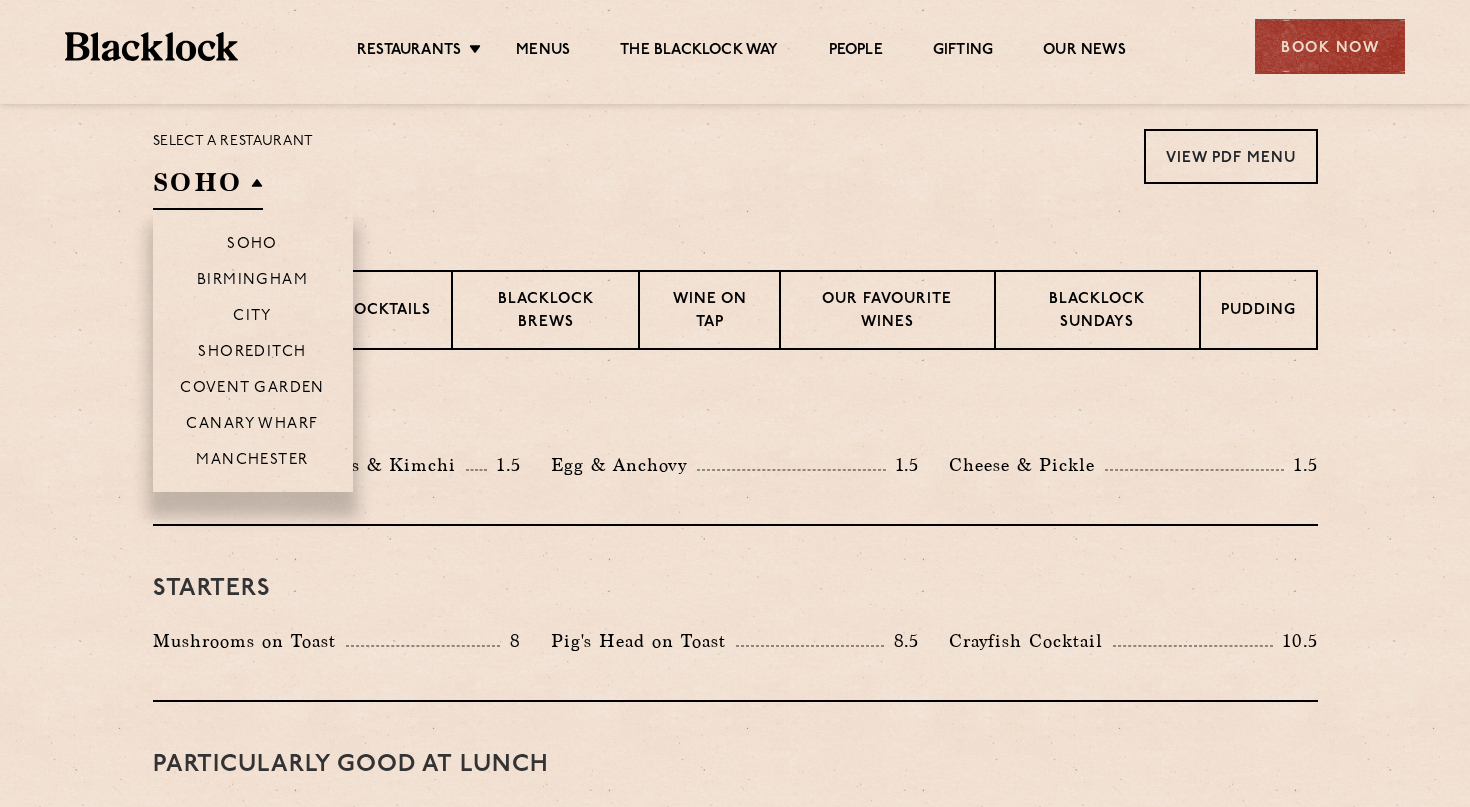 click on "Shoreditch" at bounding box center (253, 351) 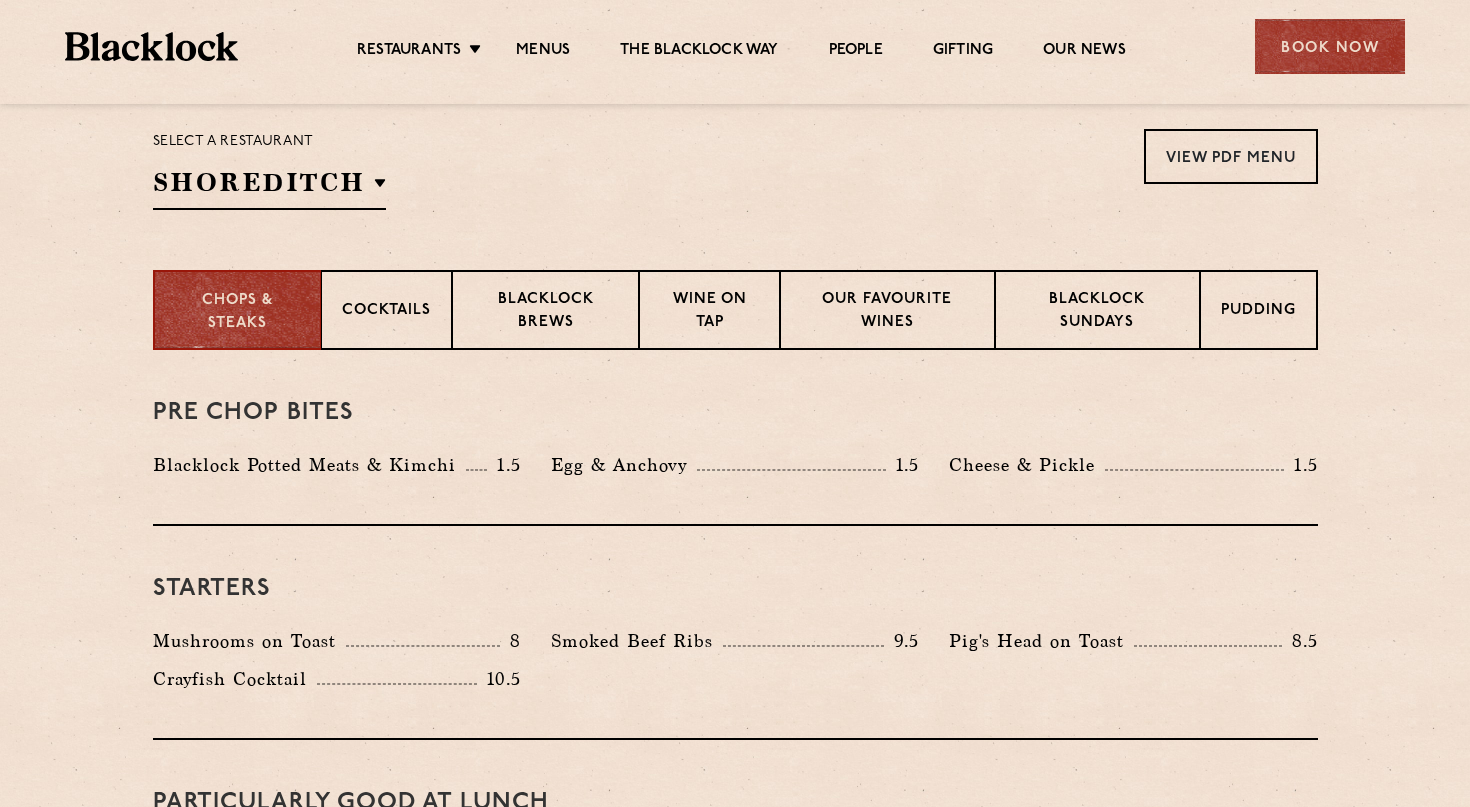 click on "Select a restaurant Shoreditch Soho Birmingham City Shoreditch Covent Garden Canary Wharf Manchester   View PDF Menu   View PDF Menu   View PDF Menu   View PDF Menu   View PDF Menu   View PDF Menu   View PDF Menu" at bounding box center [735, 169] 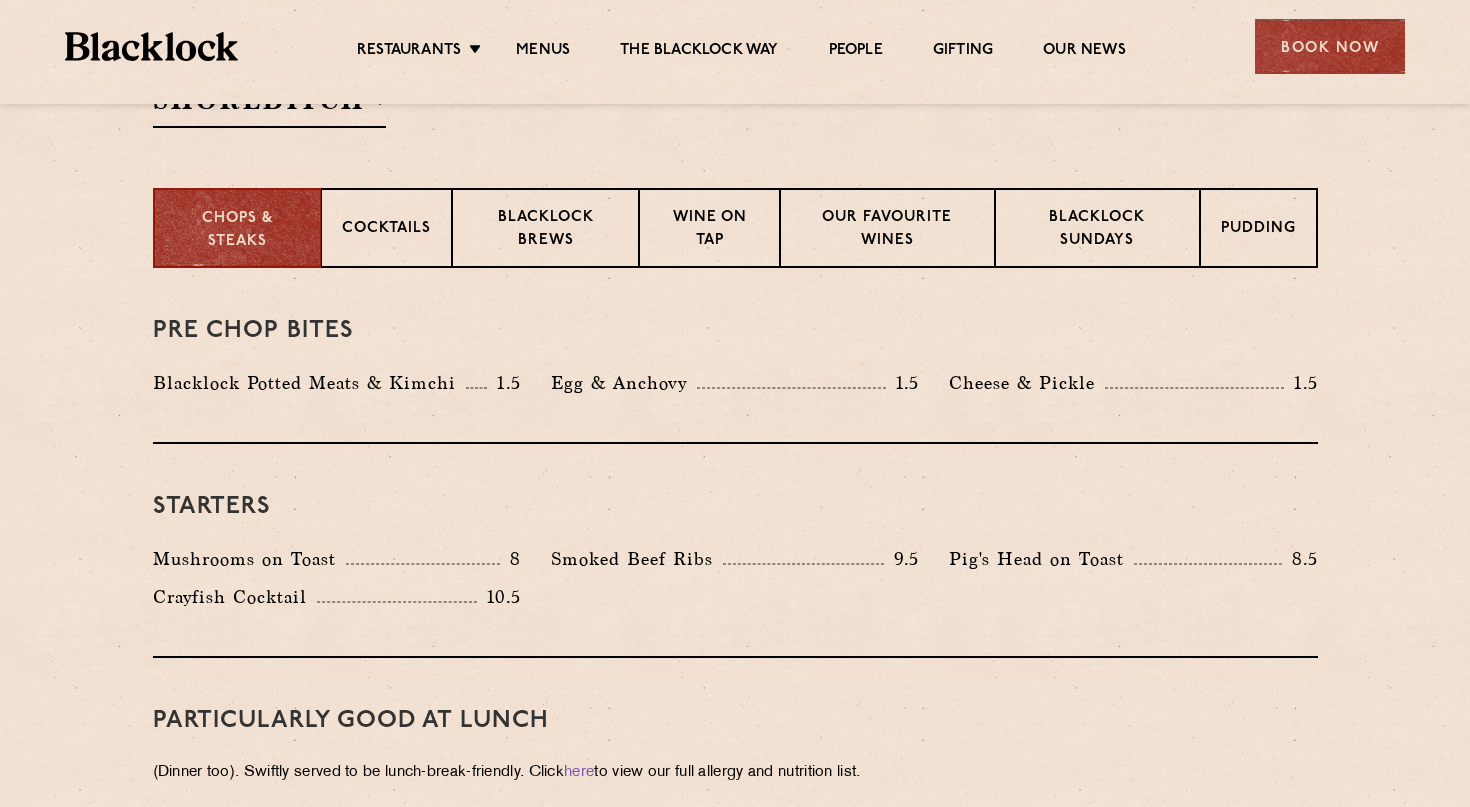 scroll, scrollTop: 715, scrollLeft: 0, axis: vertical 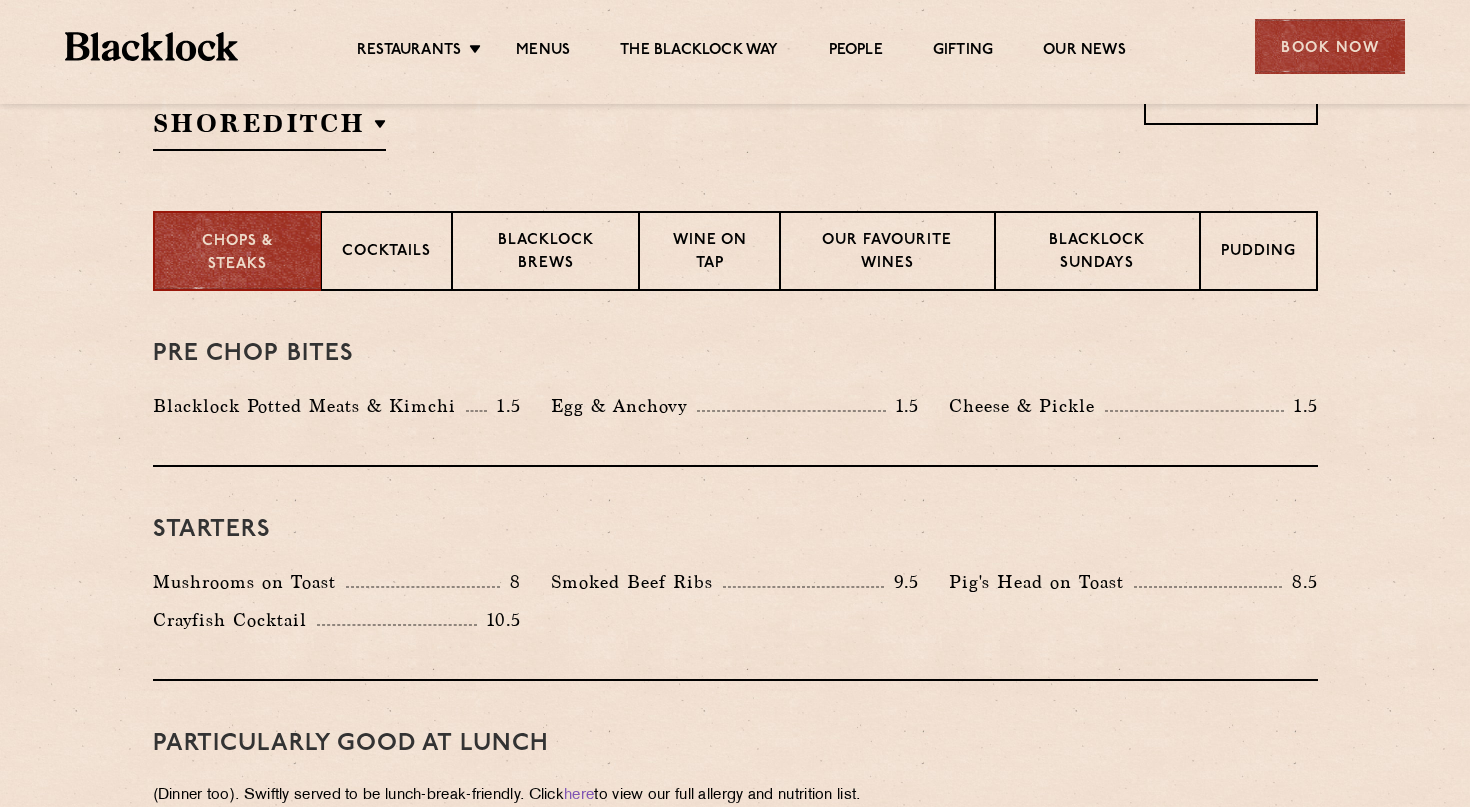 click on "Select a restaurant Shoreditch Soho Birmingham City Shoreditch Covent Garden Canary Wharf Manchester   View PDF Menu   View PDF Menu   View PDF Menu   View PDF Menu   View PDF Menu   View PDF Menu   View PDF Menu" at bounding box center (735, 108) 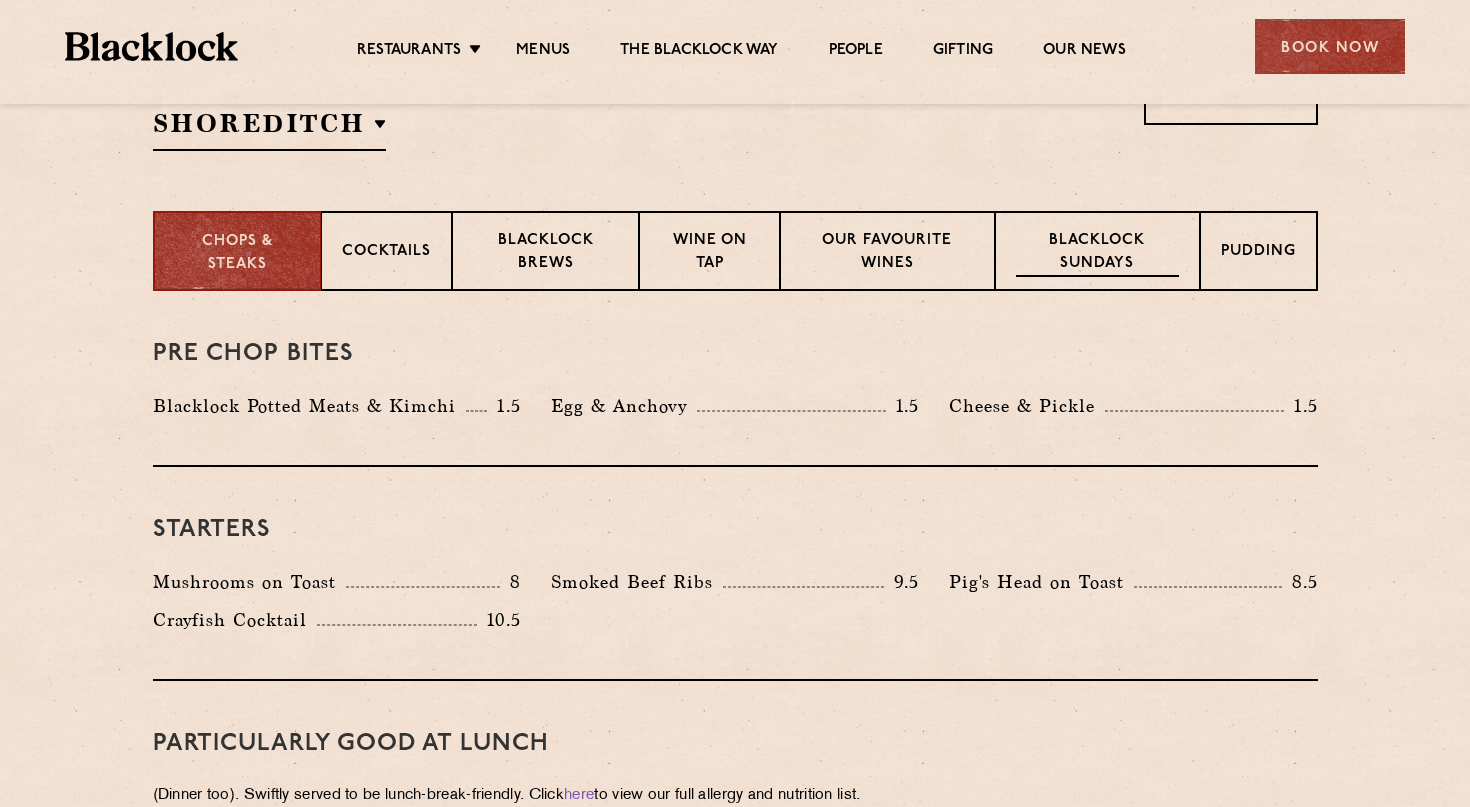 click on "Blacklock Sundays" at bounding box center (1097, 253) 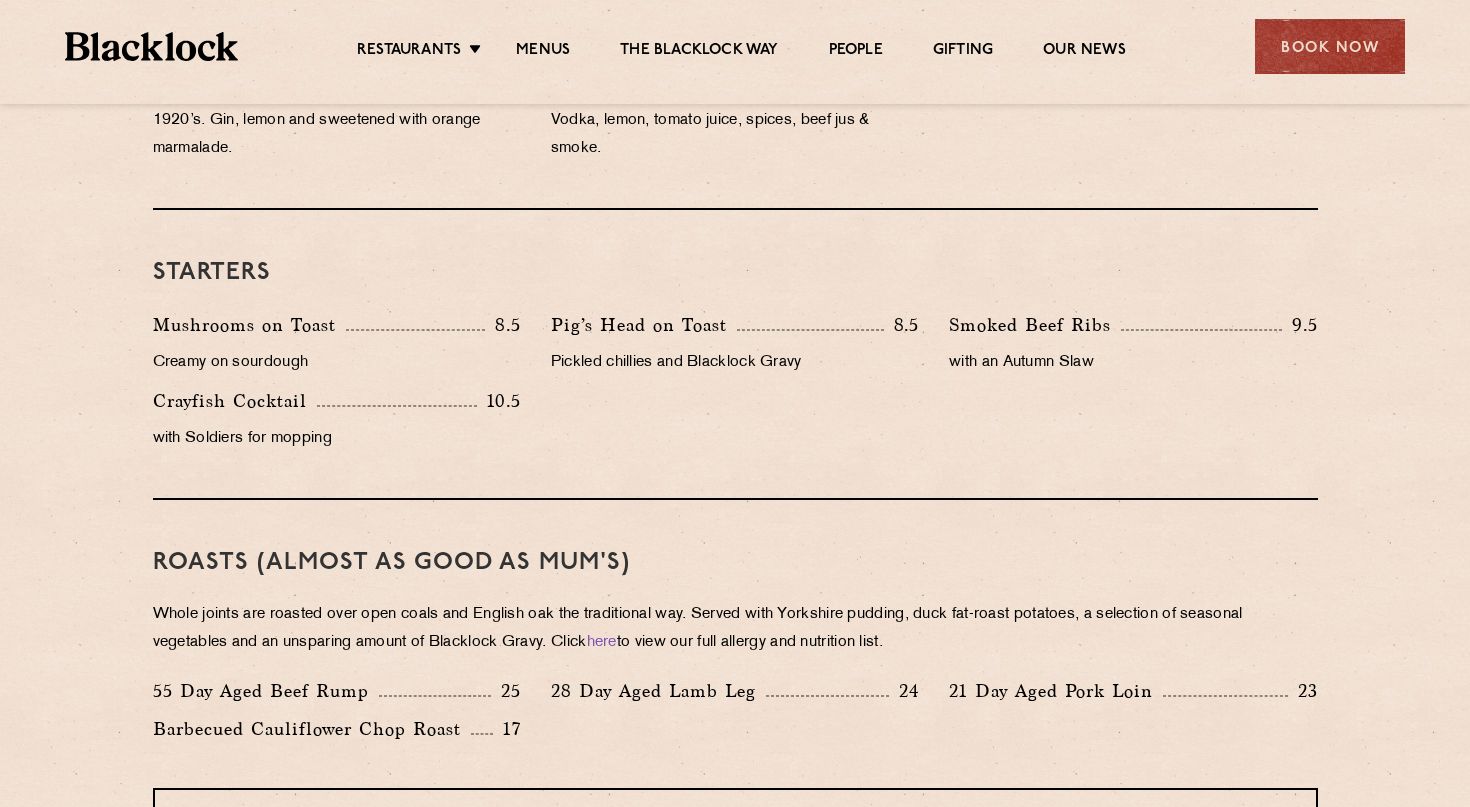 scroll, scrollTop: 1119, scrollLeft: 0, axis: vertical 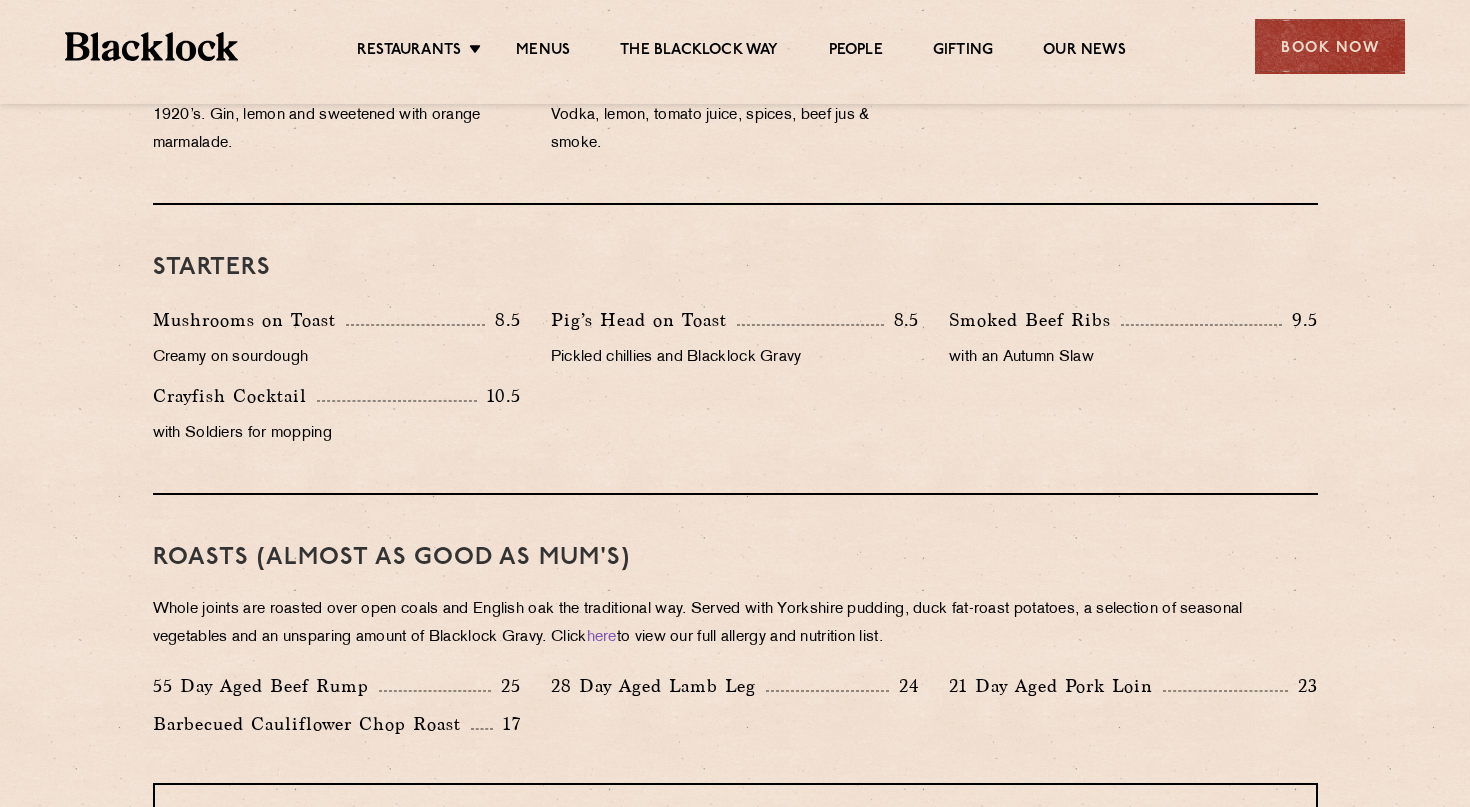 click on "Smoked Beef Ribs" at bounding box center [1035, 320] 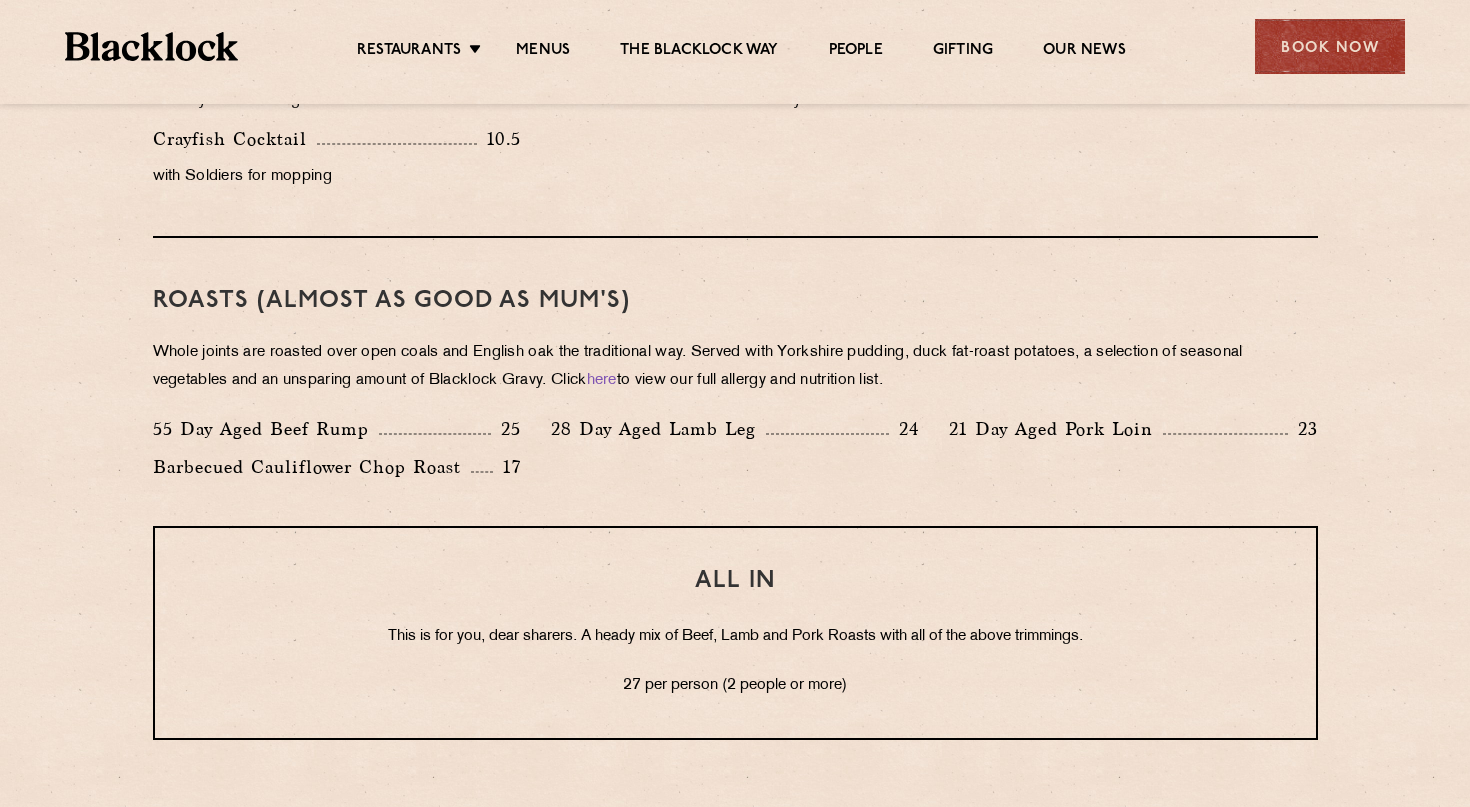 scroll, scrollTop: 1453, scrollLeft: 0, axis: vertical 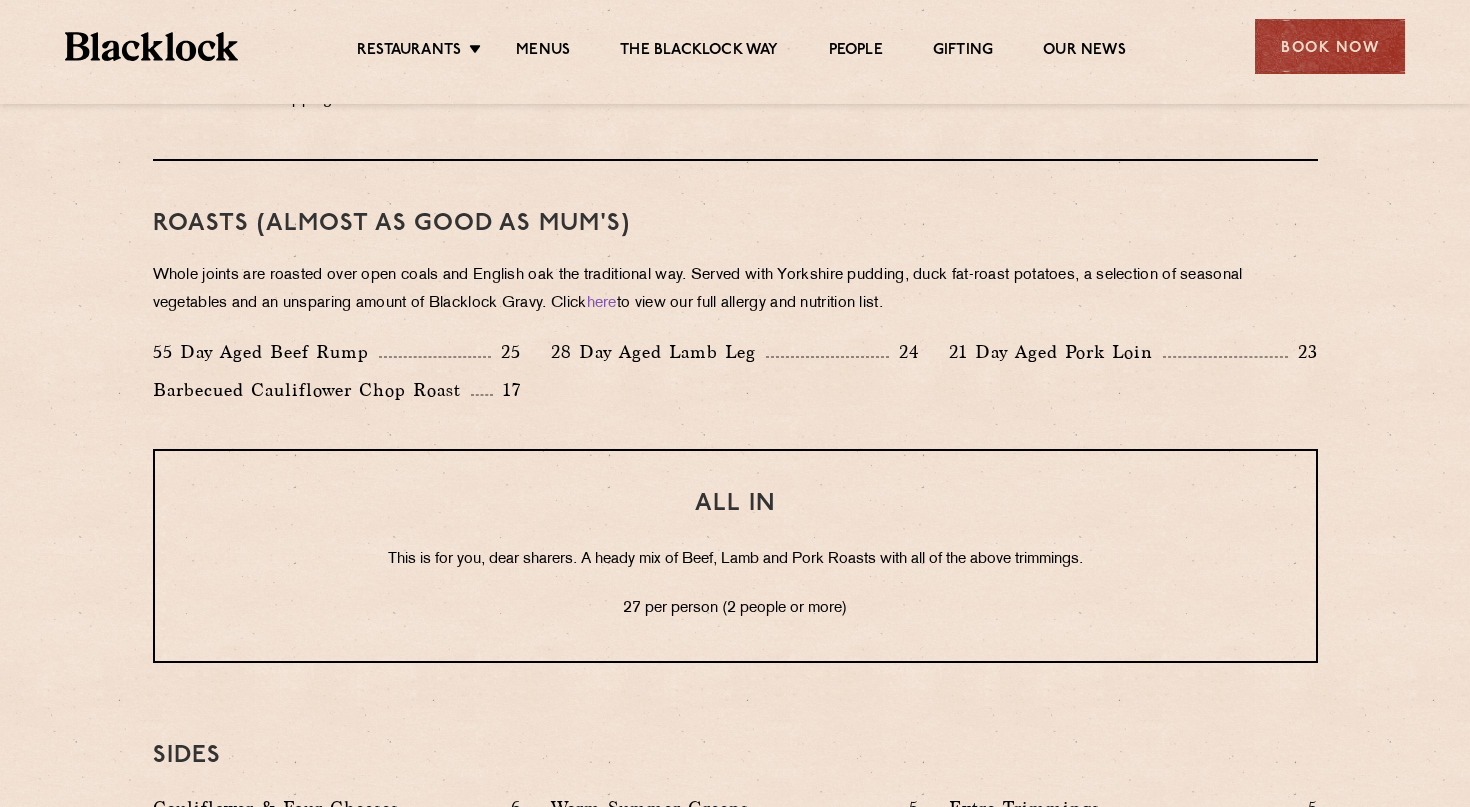 click on "28 Day Aged Lamb Leg" at bounding box center [658, 352] 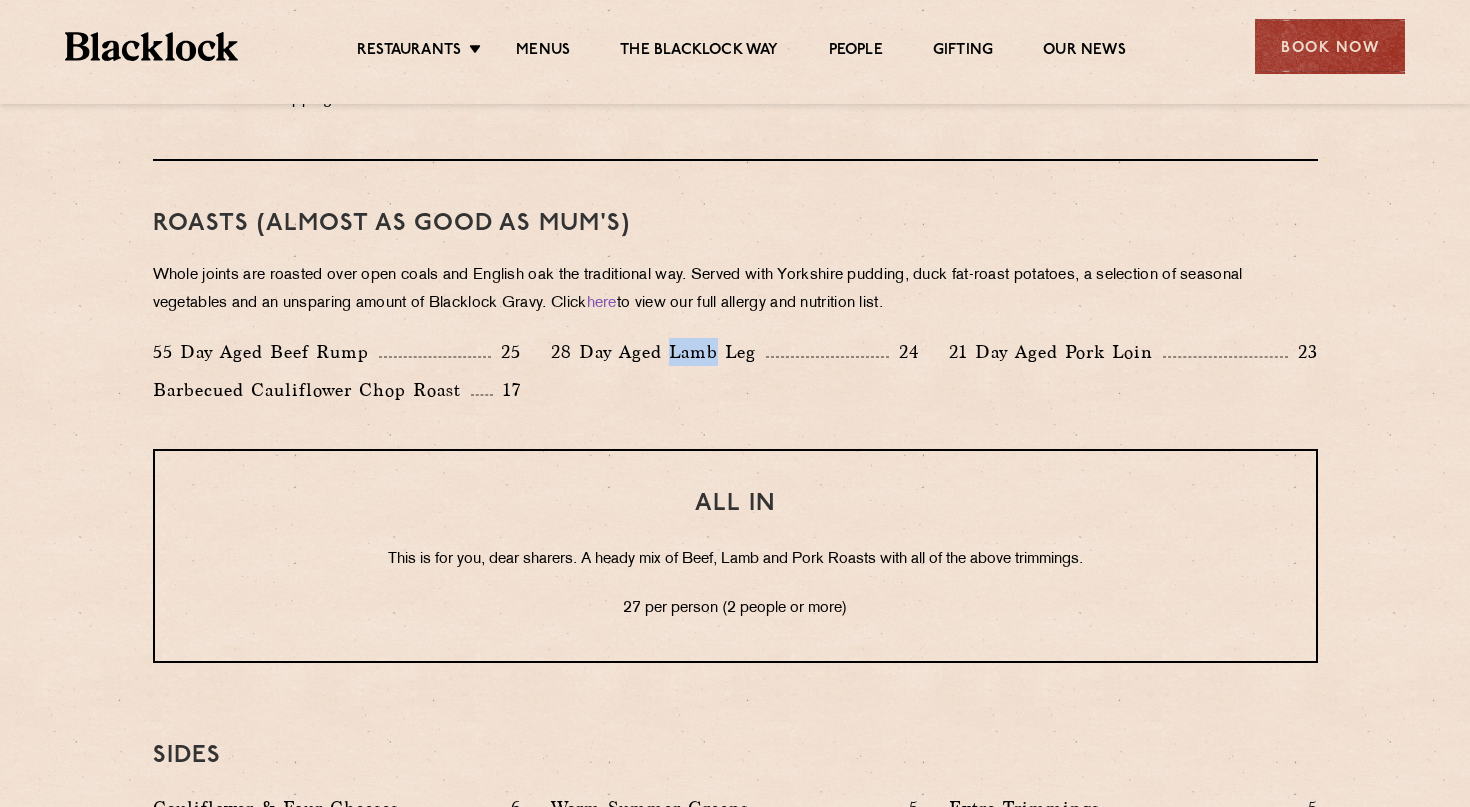 click on "28 Day Aged Lamb Leg" at bounding box center [658, 352] 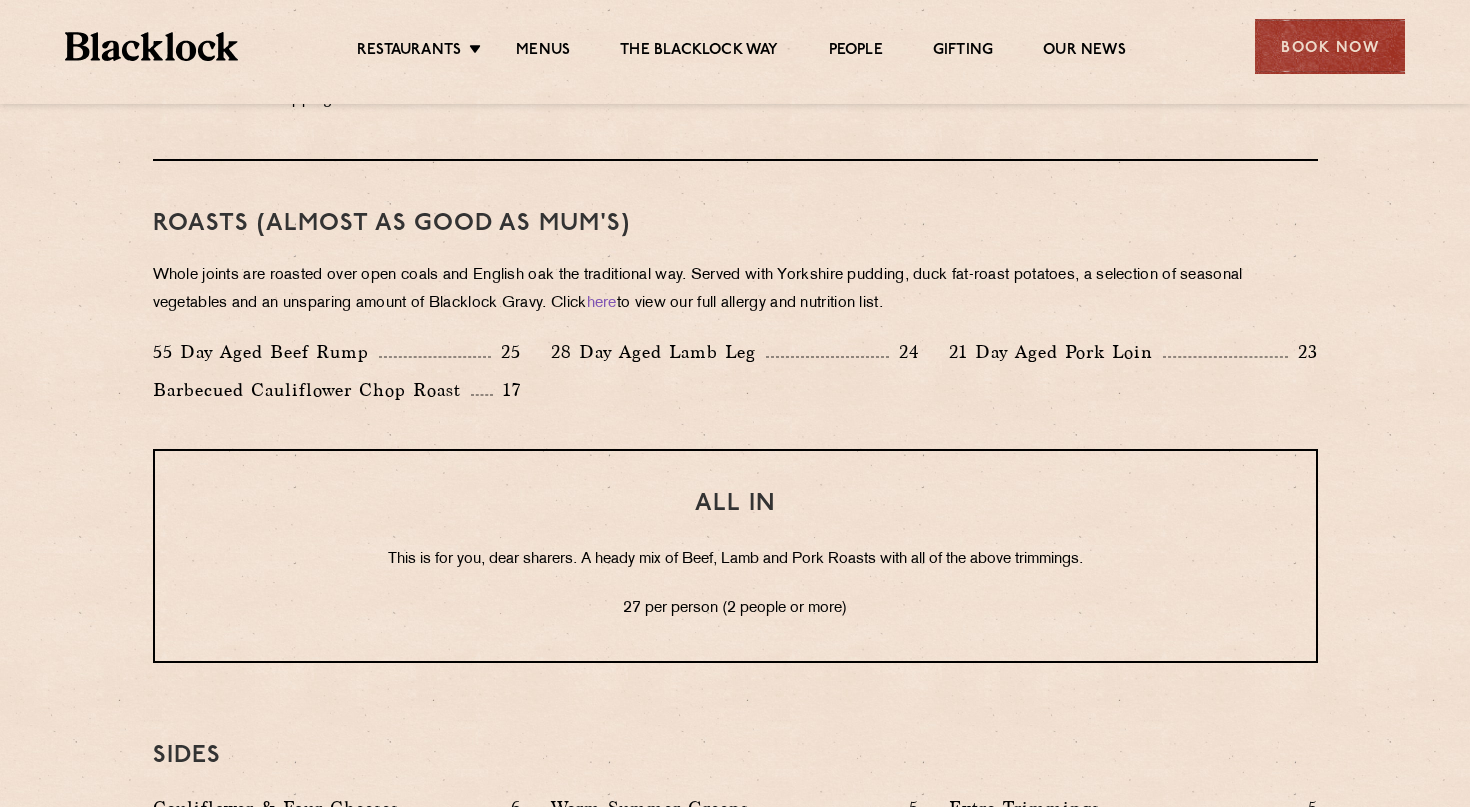 click on "28 Day Aged Lamb Leg" at bounding box center (658, 352) 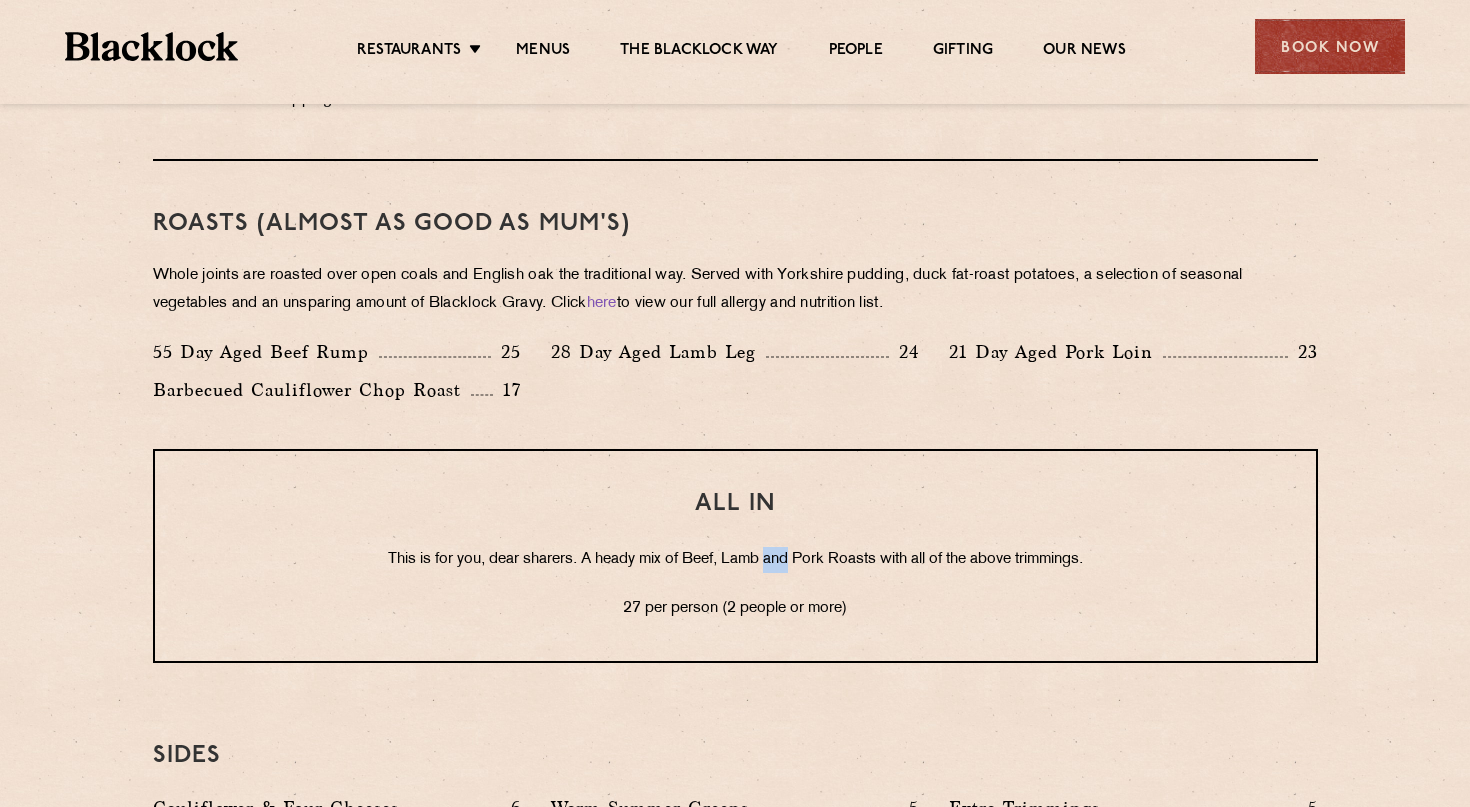click on "This is for you, dear sharers.
A heady mix of Beef, Lamb and Pork Roasts with all of the above trimmings." at bounding box center (735, 560) 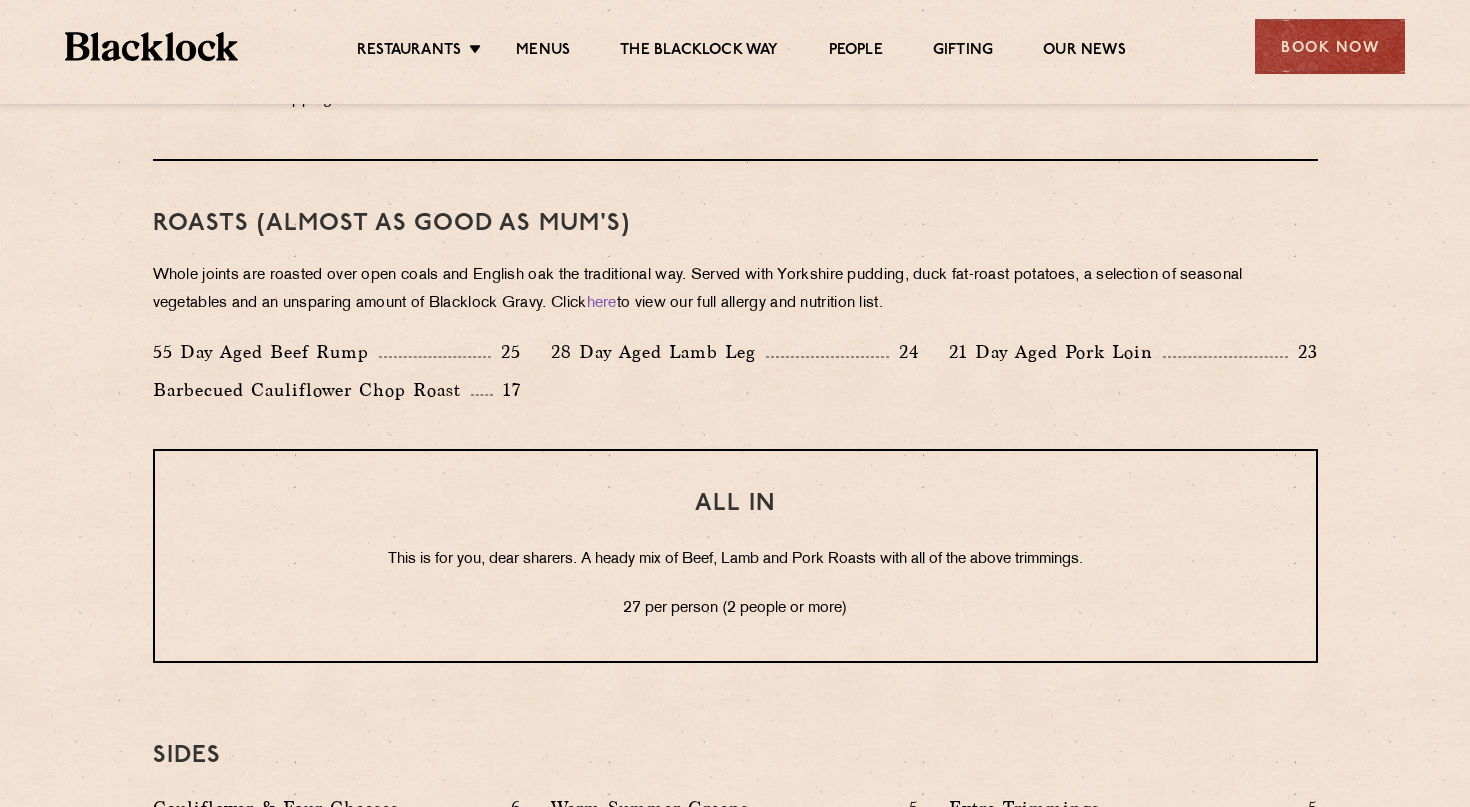 click on "This is for you, dear sharers.
A heady mix of Beef, Lamb and Pork Roasts with all of the above trimmings." at bounding box center [735, 560] 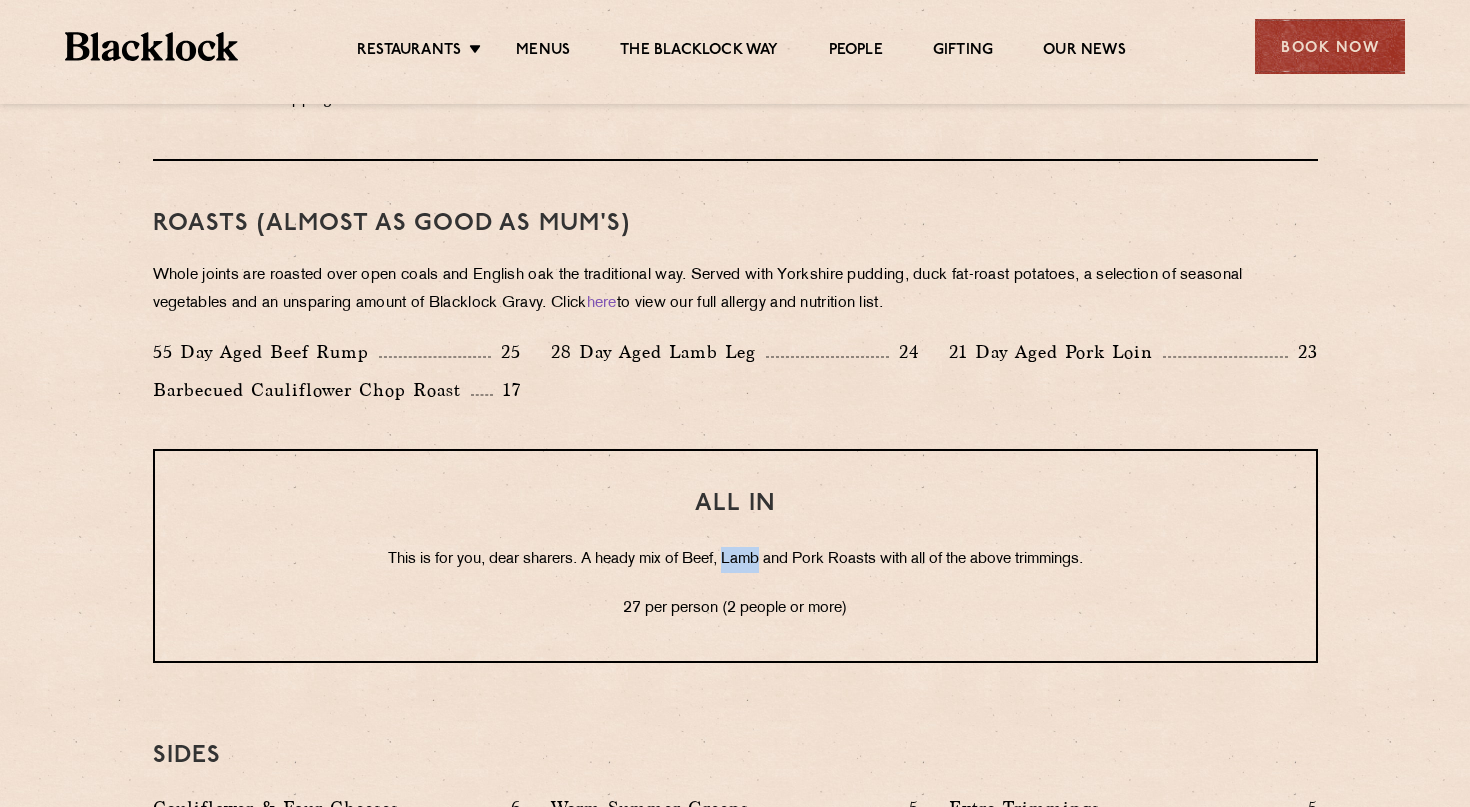 click on "This is for you, dear sharers.
A heady mix of Beef, Lamb and Pork Roasts with all of the above trimmings." at bounding box center (735, 560) 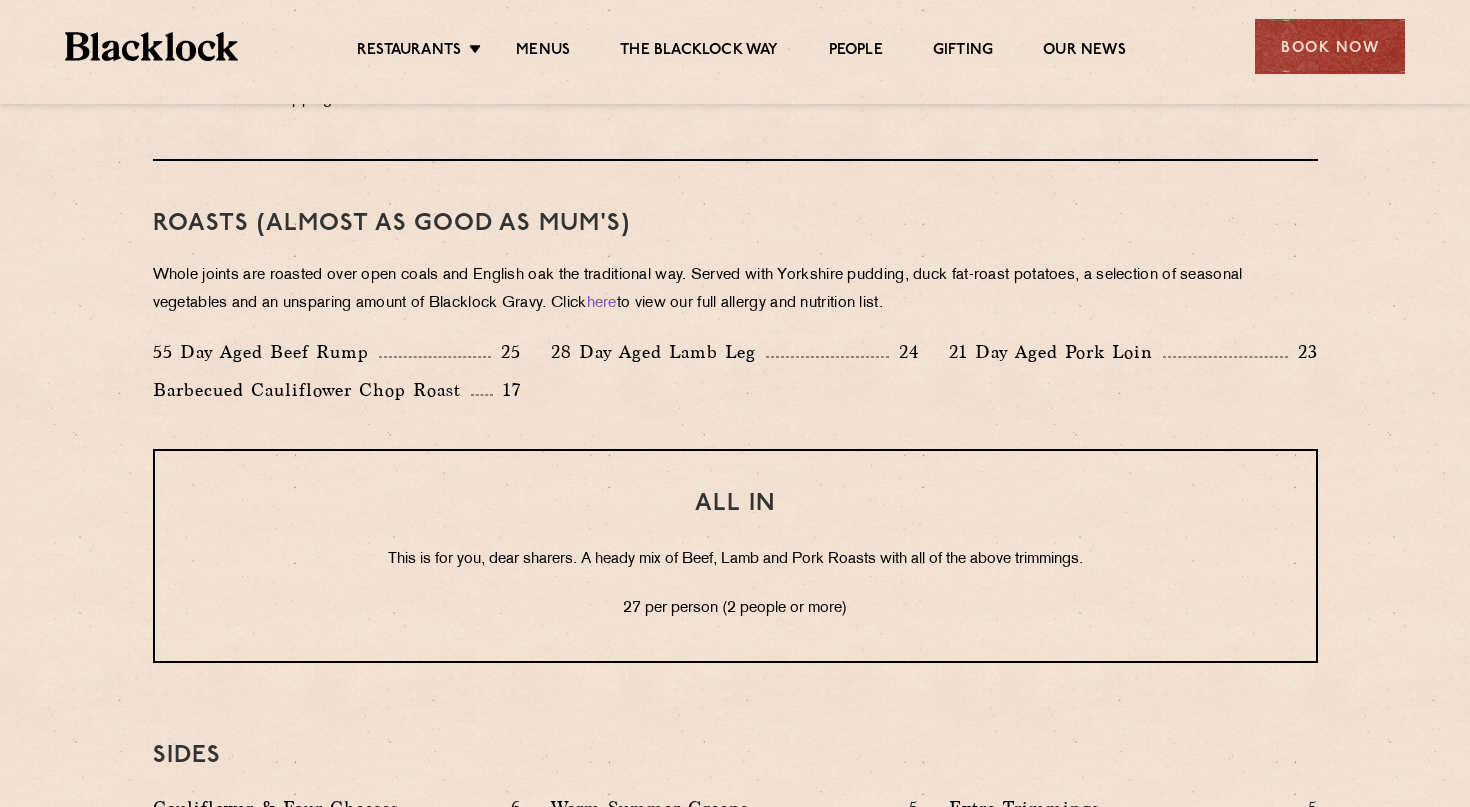 click on "This is for you, dear sharers.
A heady mix of Beef, Lamb and Pork Roasts with all of the above trimmings." at bounding box center [735, 560] 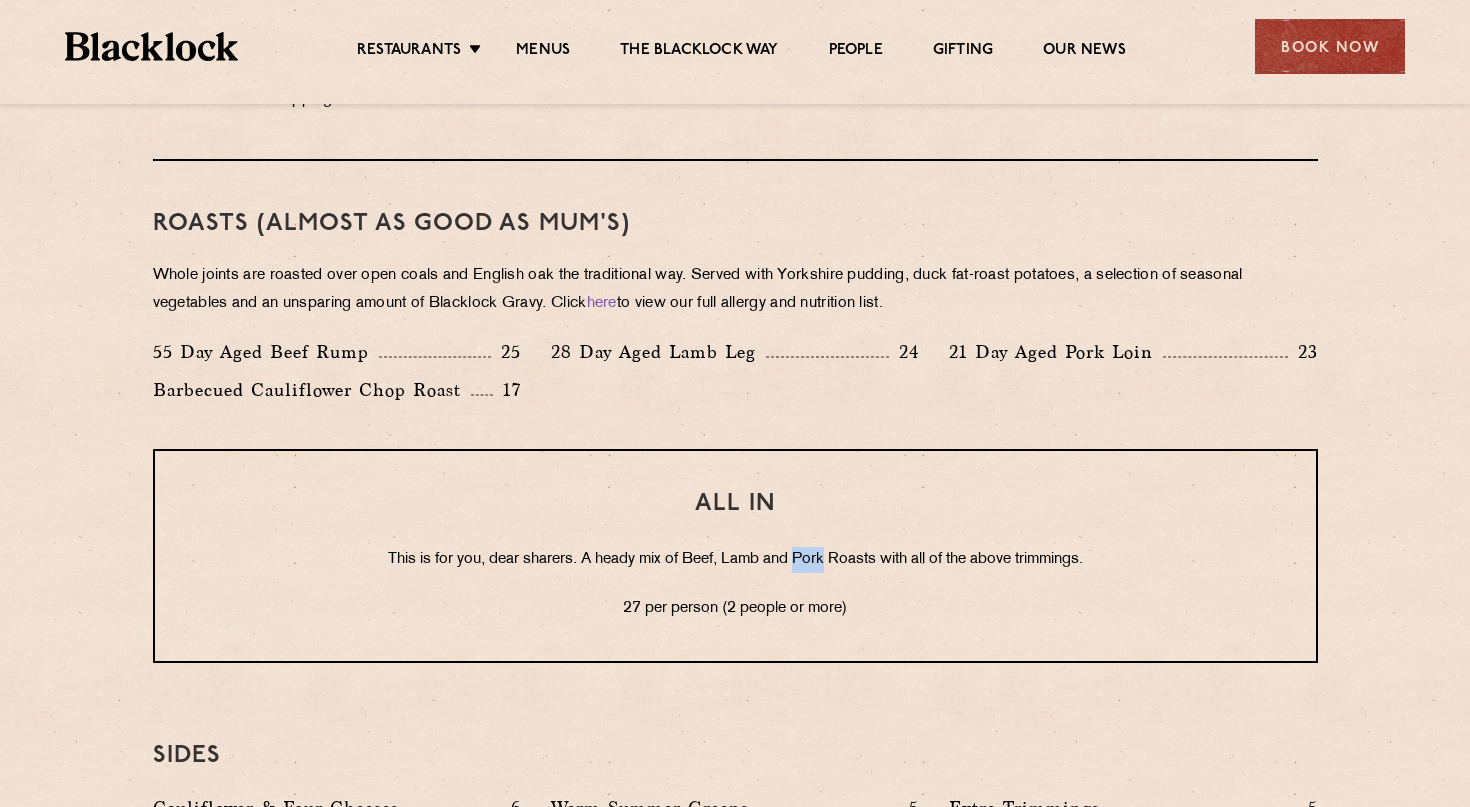 click on "This is for you, dear sharers.
A heady mix of Beef, Lamb and Pork Roasts with all of the above trimmings." at bounding box center [735, 560] 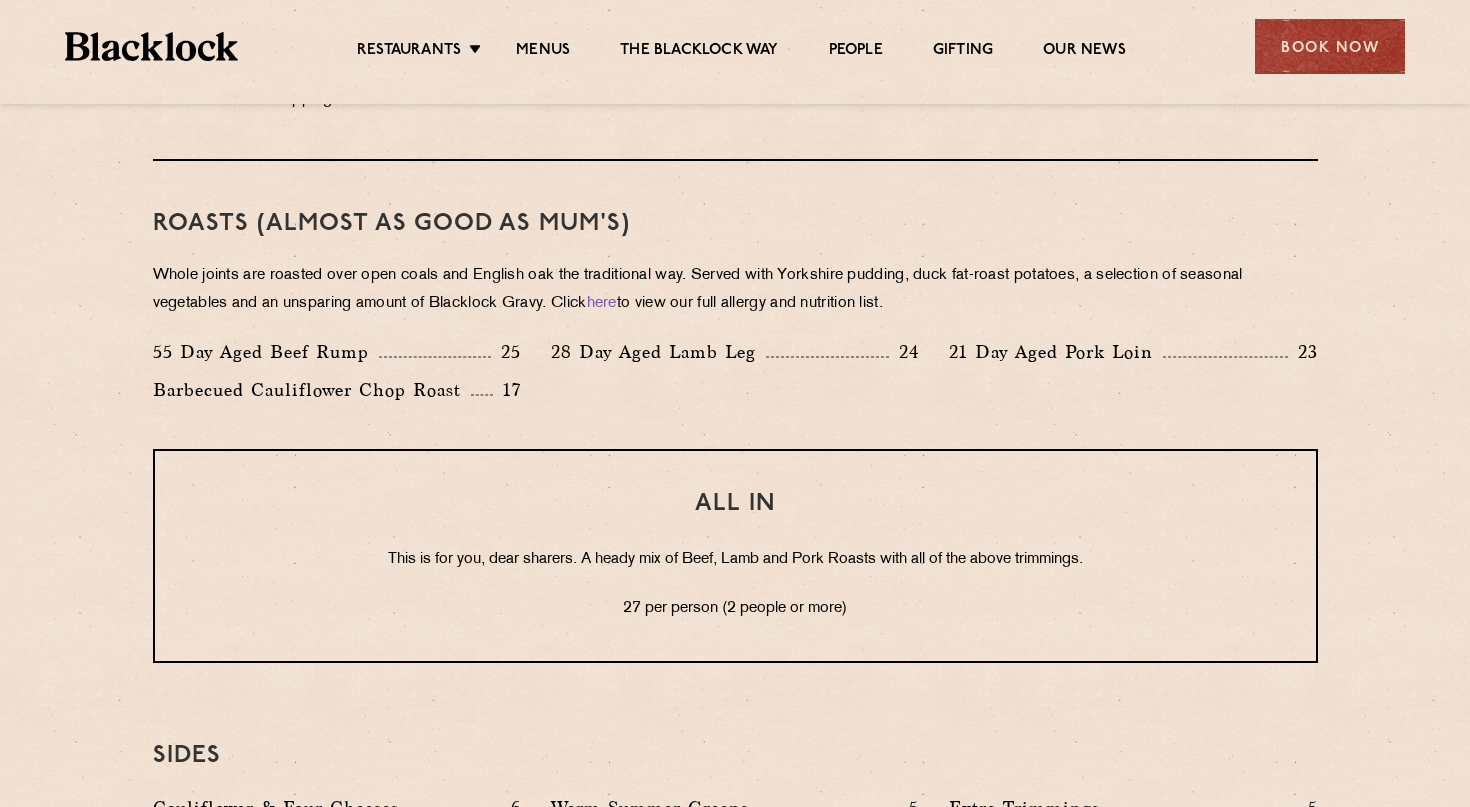 click on "This is for you, dear sharers.
A heady mix of Beef, Lamb and Pork Roasts with all of the above trimmings." at bounding box center [735, 560] 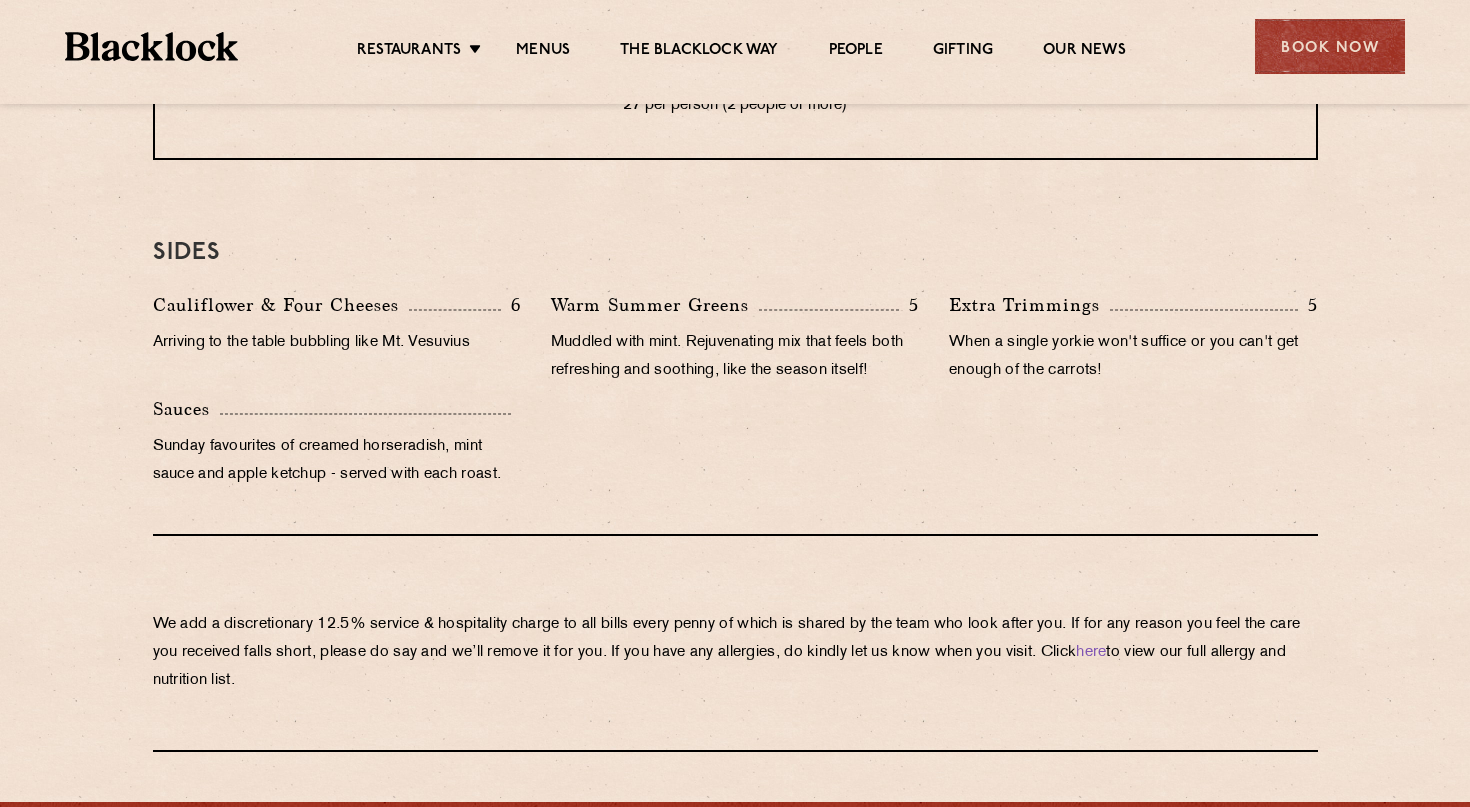 scroll, scrollTop: 1974, scrollLeft: 0, axis: vertical 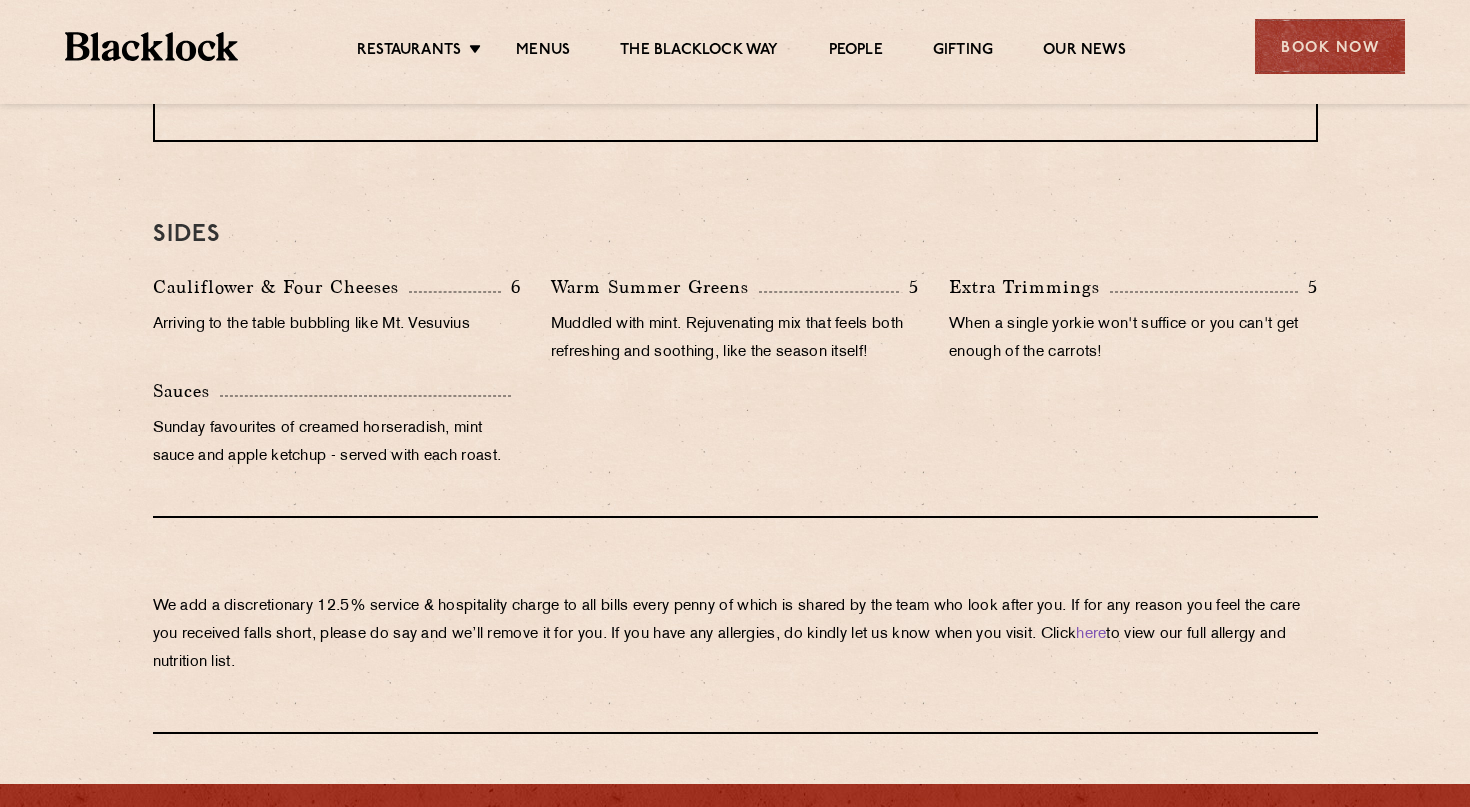 click on "Cauliflower & Four Cheeses" at bounding box center (281, 287) 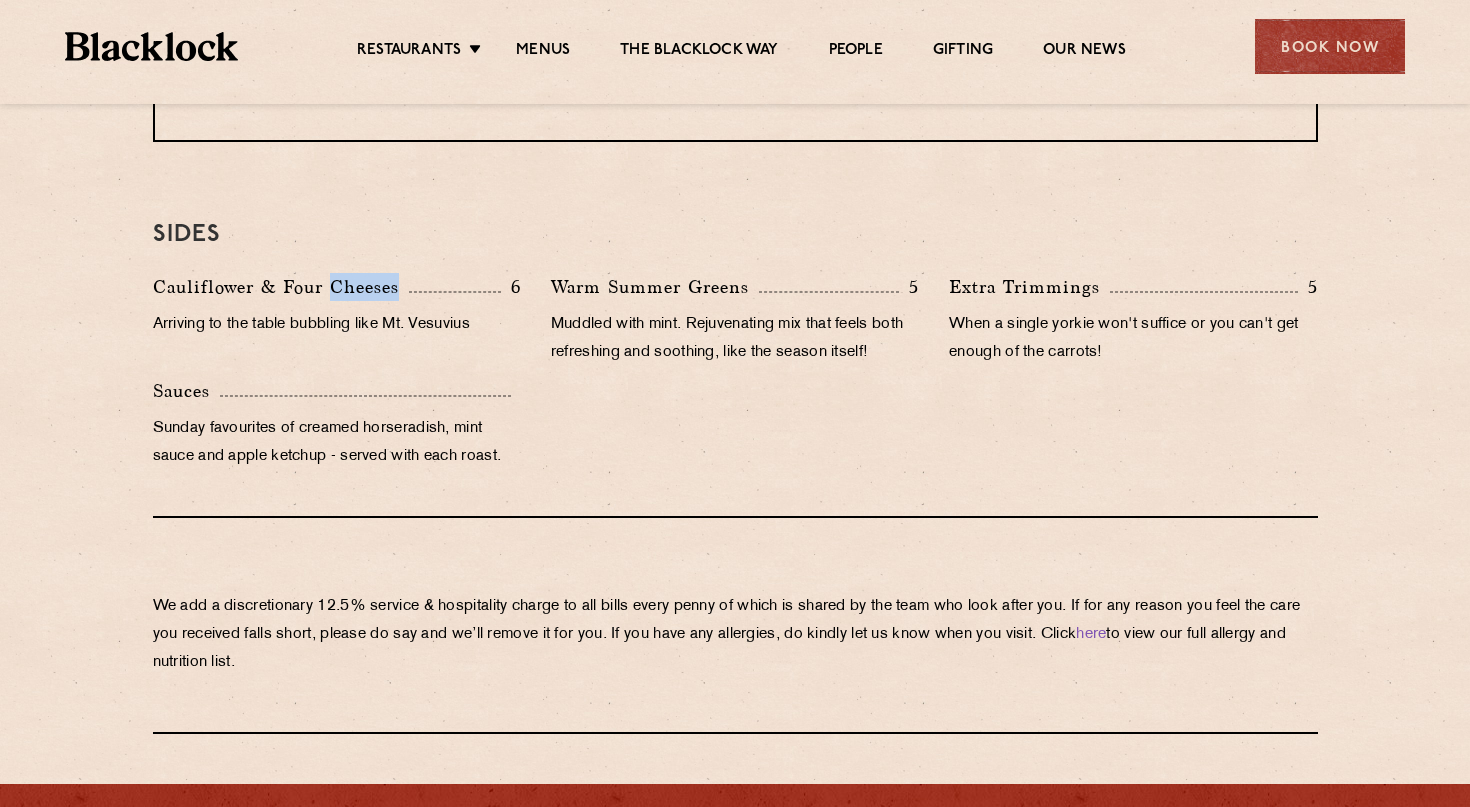 click on "Cauliflower & Four Cheeses" at bounding box center (281, 287) 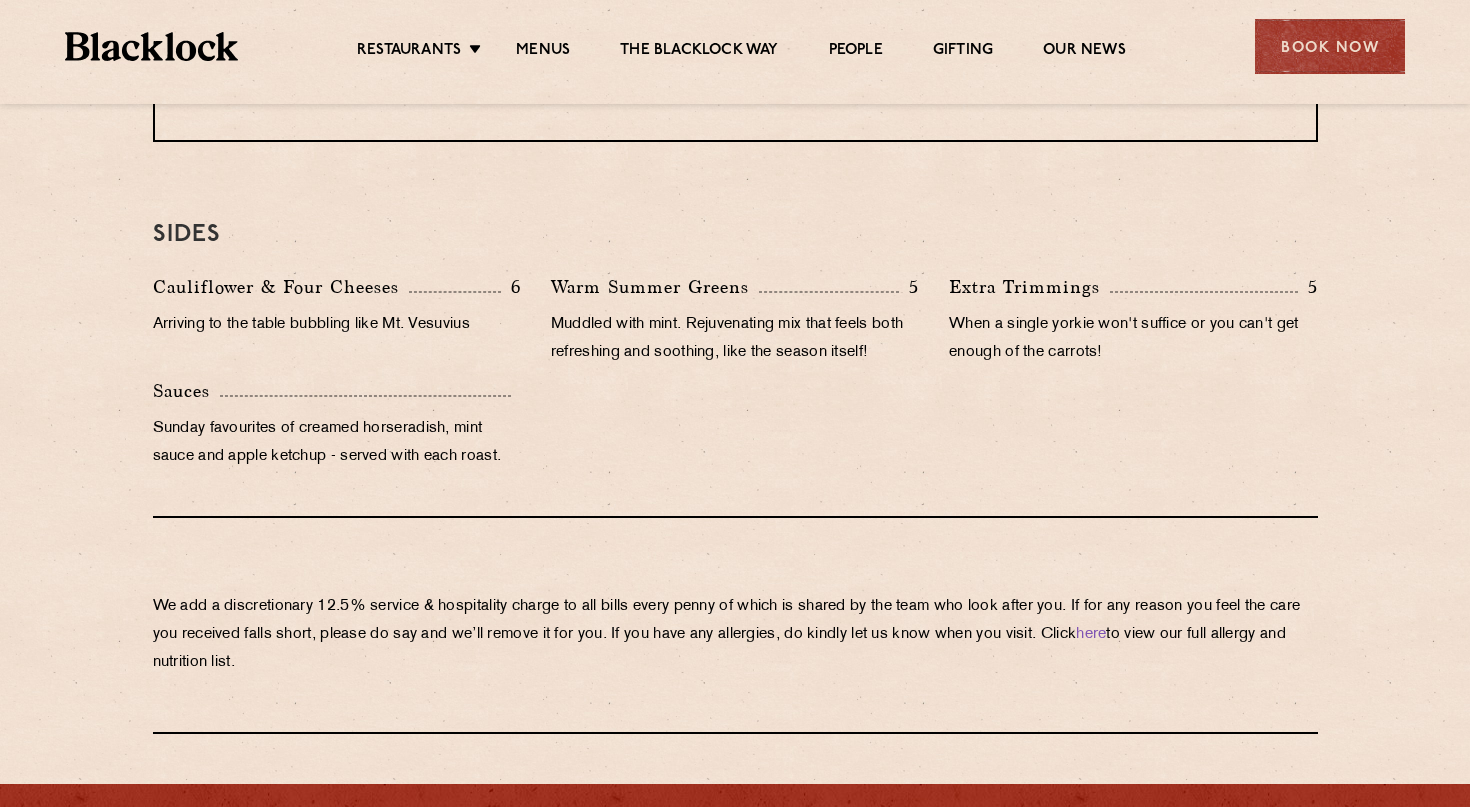 click on "Cauliflower & Four Cheeses" at bounding box center [281, 287] 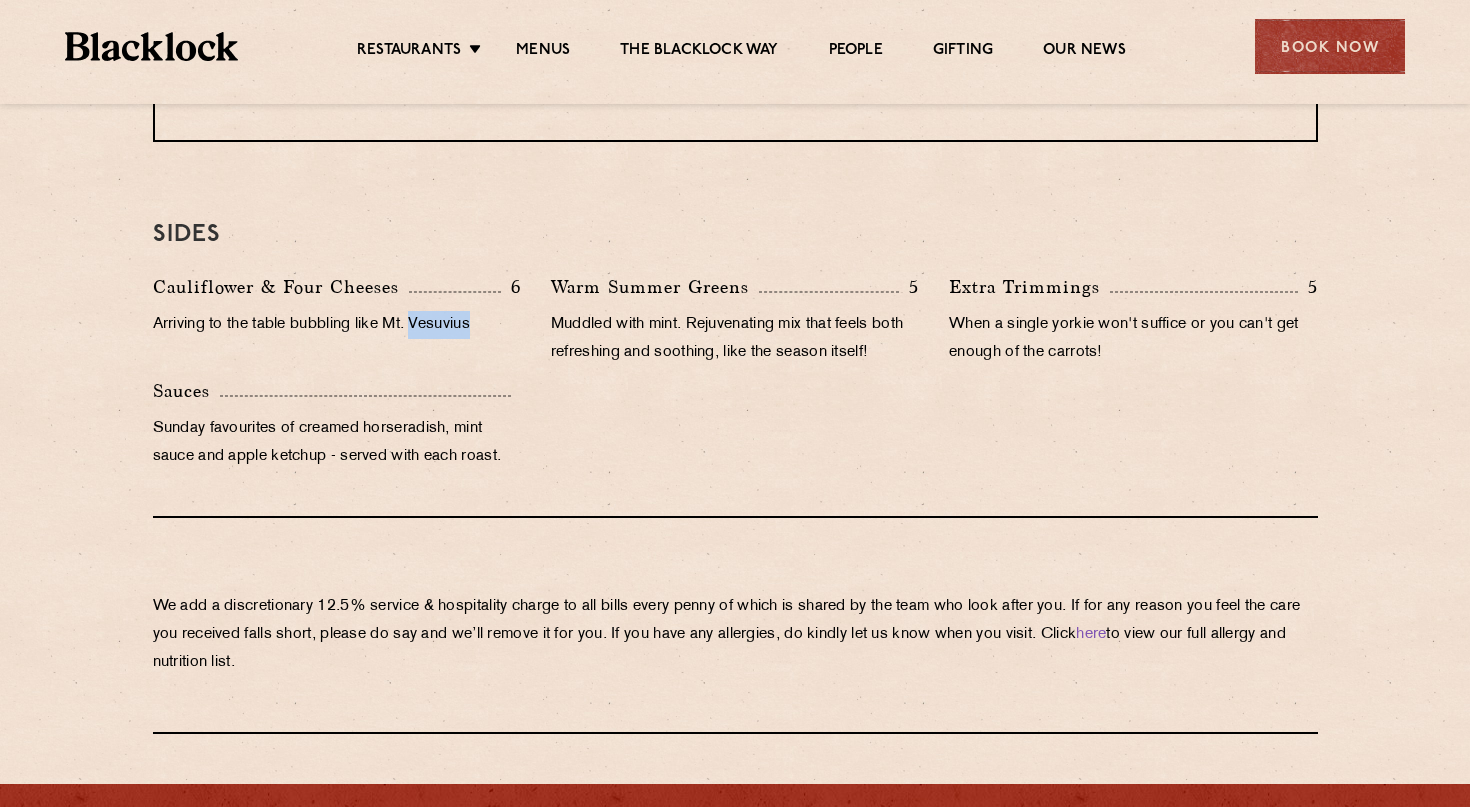 click on "Arriving to the table bubbling like Mt. Vesuvius" at bounding box center [337, 325] 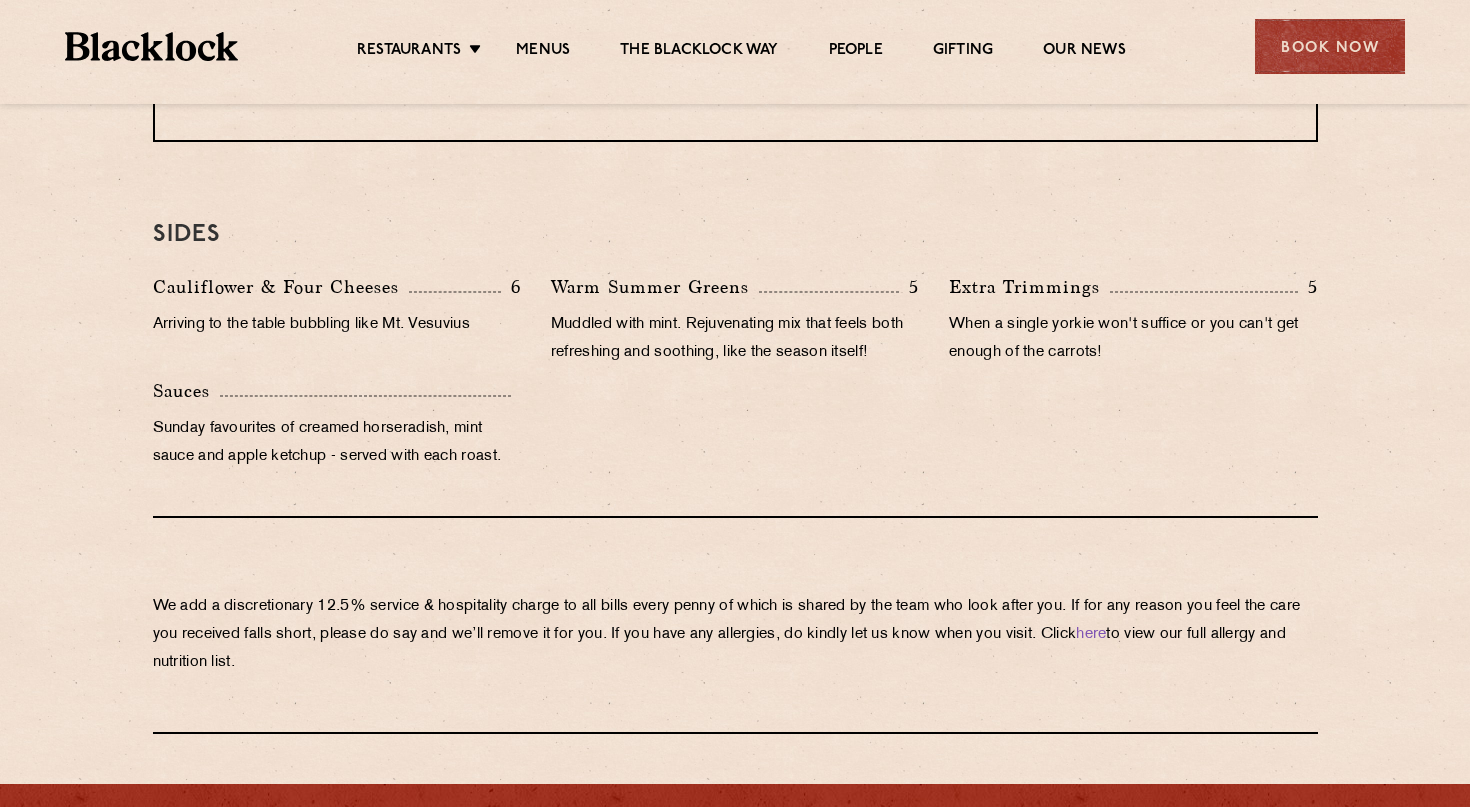 click on "Arriving to the table bubbling like Mt. Vesuvius" at bounding box center [337, 325] 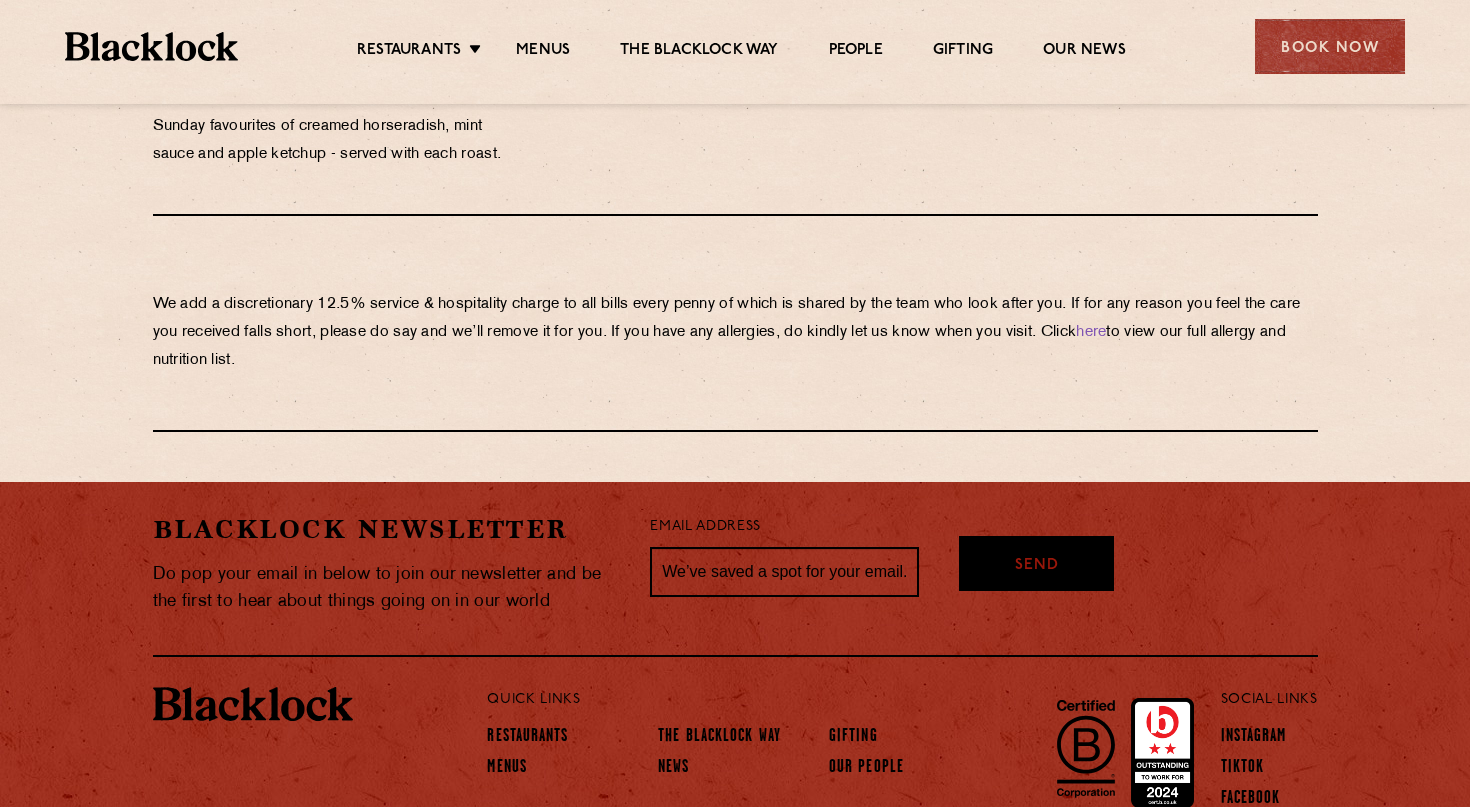 scroll, scrollTop: 2279, scrollLeft: 0, axis: vertical 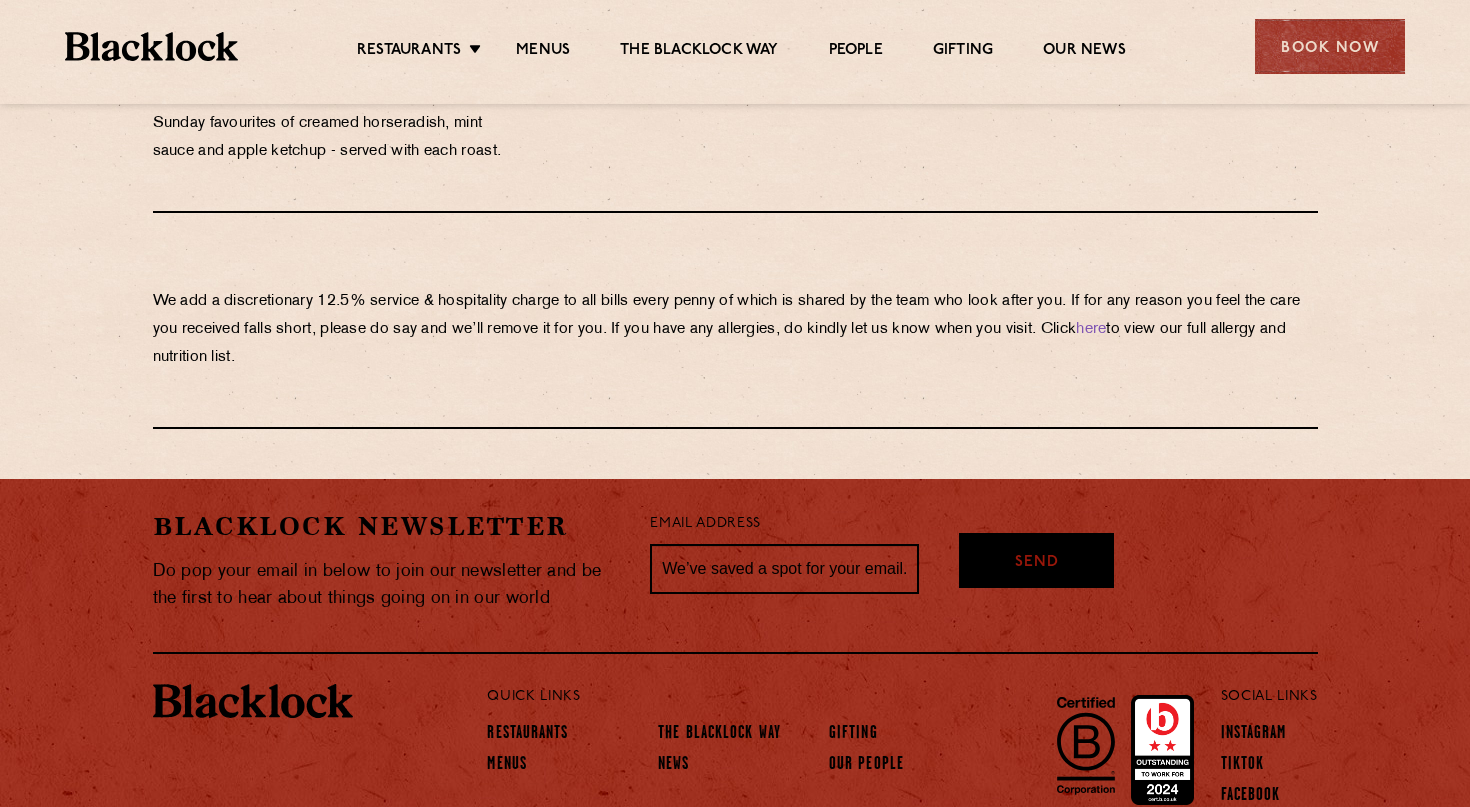 click on "We add a discretionary 12.5% service & hospitality charge to all bills every penny of which is shared by the team who look after you. If for any reason you feel the care you received falls short, please do say and we’ll remove it for you. If you have any allergies, do kindly let us know when you visit.  Click  here  to view our full allergy and nutrition list." at bounding box center (735, 330) 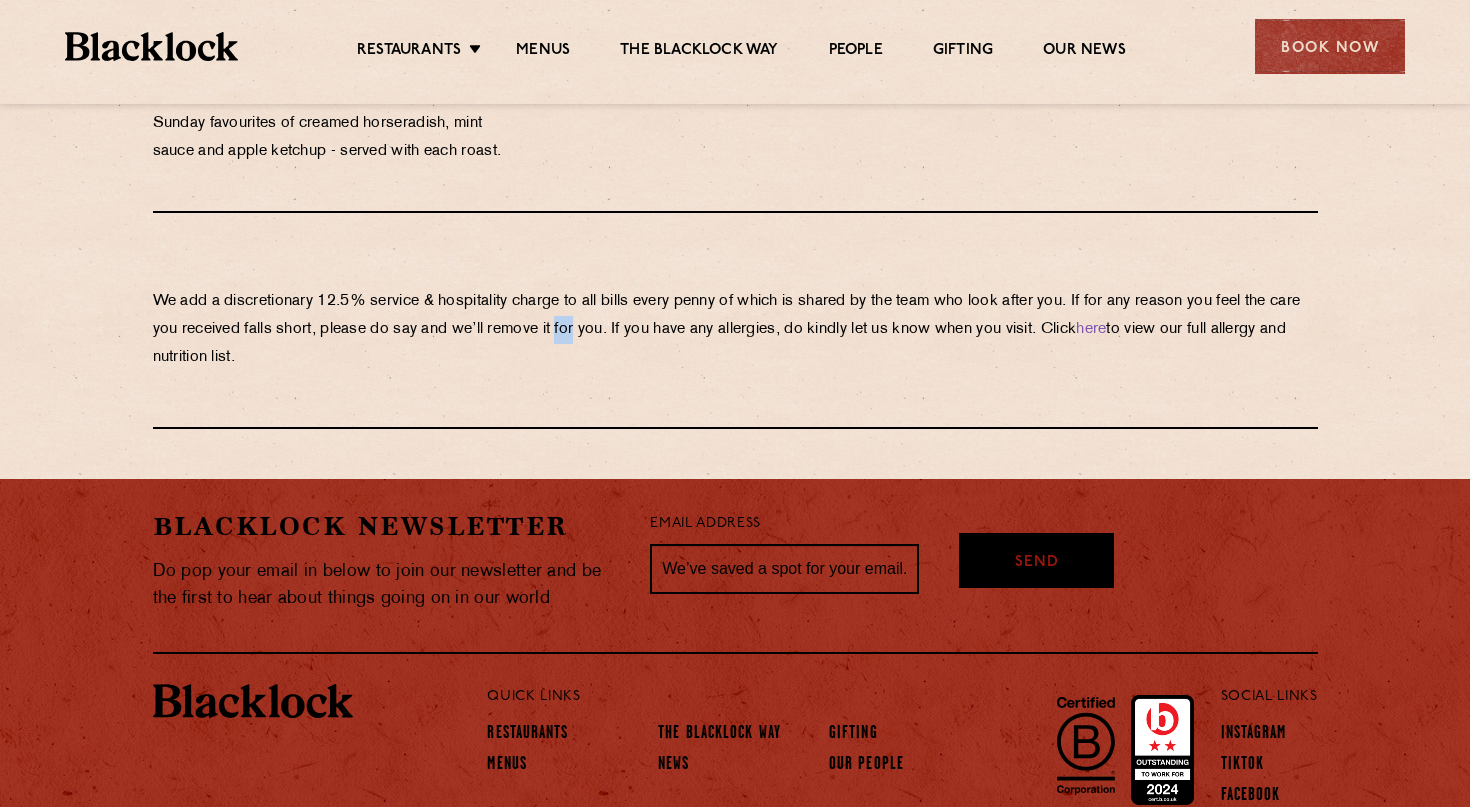 click on "We add a discretionary 12.5% service & hospitality charge to all bills every penny of which is shared by the team who look after you. If for any reason you feel the care you received falls short, please do say and we’ll remove it for you. If you have any allergies, do kindly let us know when you visit.  Click  here  to view our full allergy and nutrition list." at bounding box center [735, 330] 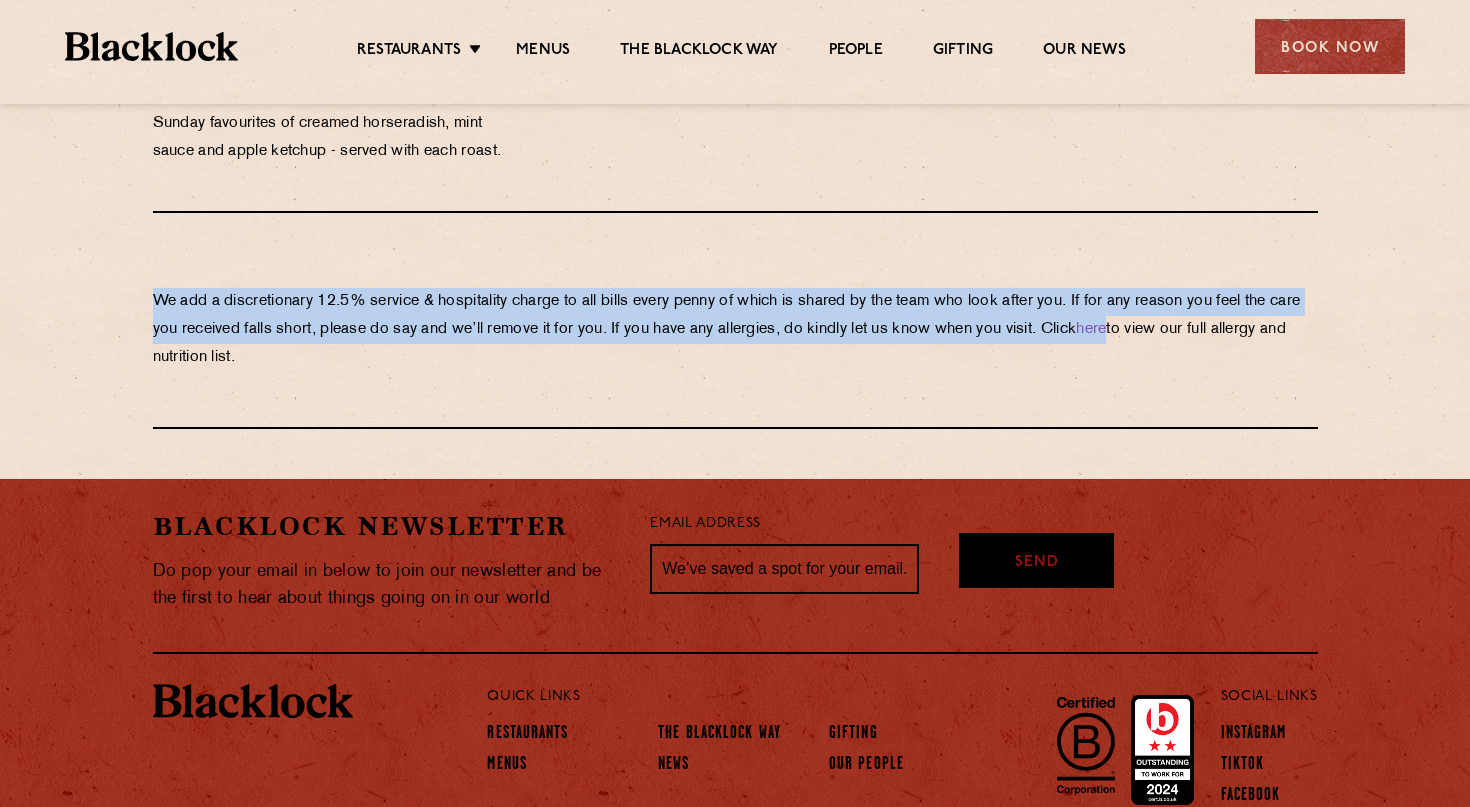 click on "We add a discretionary 12.5% service & hospitality charge to all bills every penny of which is shared by the team who look after you. If for any reason you feel the care you received falls short, please do say and we’ll remove it for you. If you have any allergies, do kindly let us know when you visit.  Click  here  to view our full allergy and nutrition list." at bounding box center (735, 330) 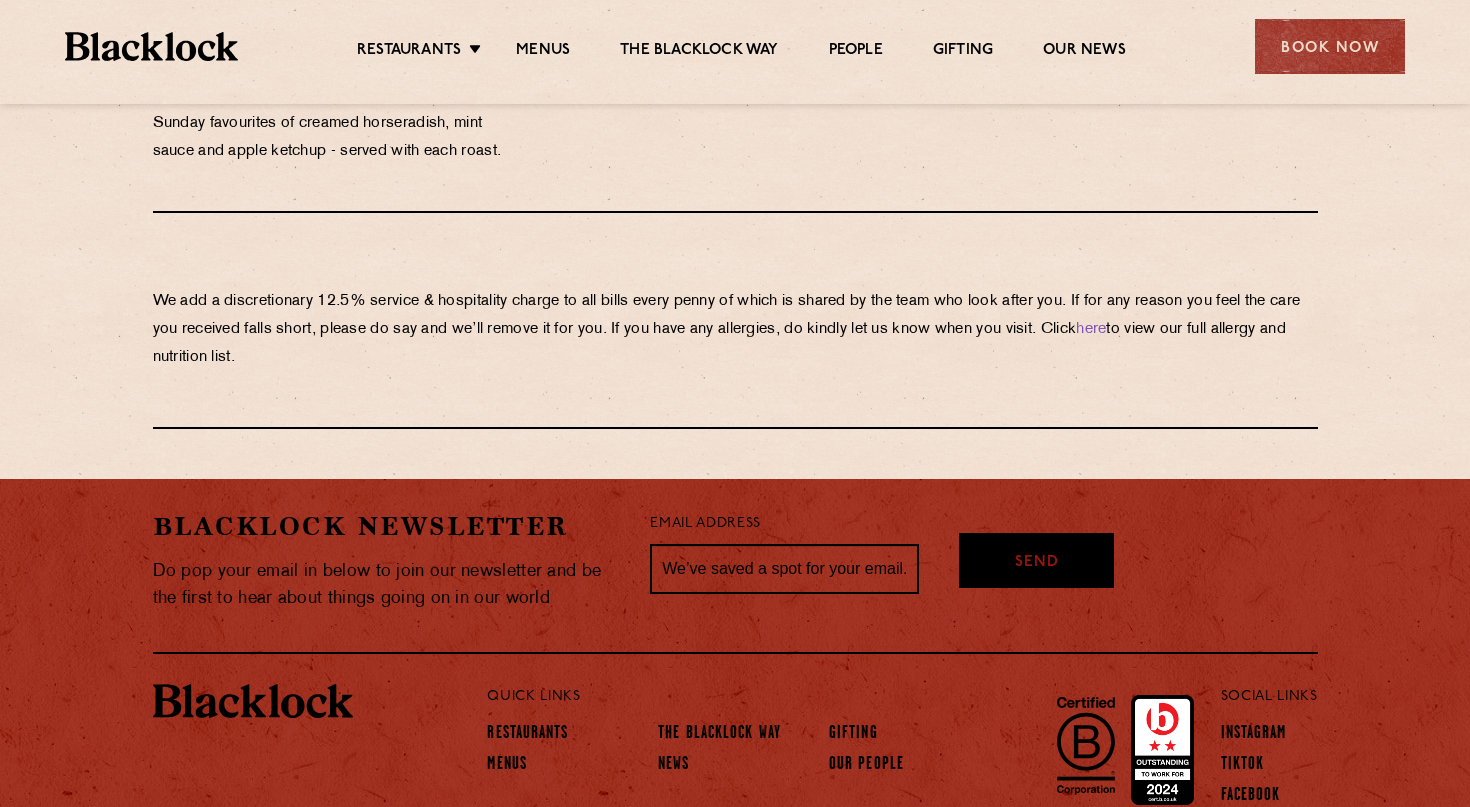 click on "We add a discretionary 12.5% service & hospitality charge to all bills every penny of which is shared by the team who look after you. If for any reason you feel the care you received falls short, please do say and we’ll remove it for you. If you have any allergies, do kindly let us know when you visit.  Click  here  to view our full allergy and nutrition list." at bounding box center (735, 330) 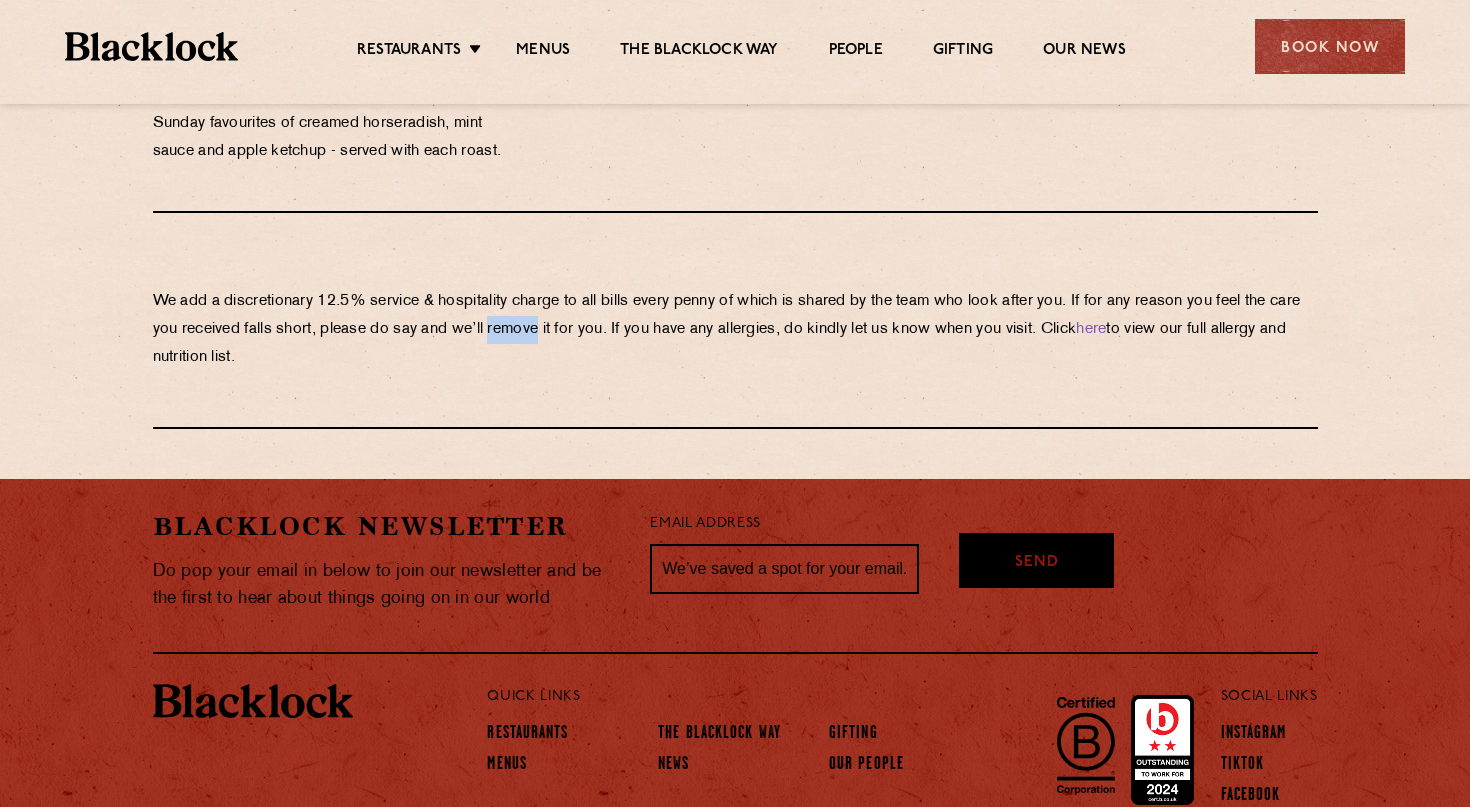 click on "We add a discretionary 12.5% service & hospitality charge to all bills every penny of which is shared by the team who look after you. If for any reason you feel the care you received falls short, please do say and we’ll remove it for you. If you have any allergies, do kindly let us know when you visit.  Click  here  to view our full allergy and nutrition list." at bounding box center [735, 330] 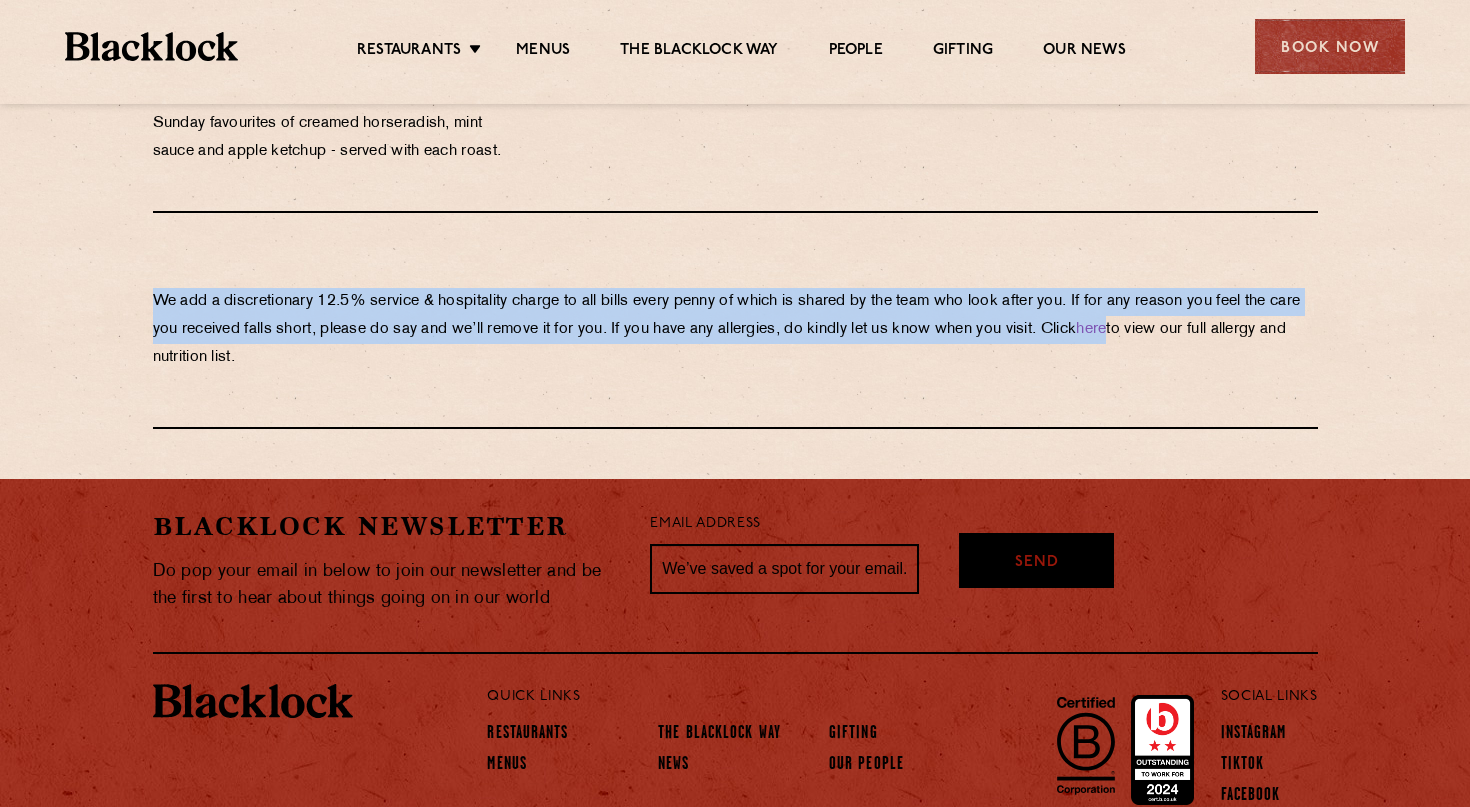click on "We add a discretionary 12.5% service & hospitality charge to all bills every penny of which is shared by the team who look after you. If for any reason you feel the care you received falls short, please do say and we’ll remove it for you. If you have any allergies, do kindly let us know when you visit.  Click  here  to view our full allergy and nutrition list." at bounding box center (735, 330) 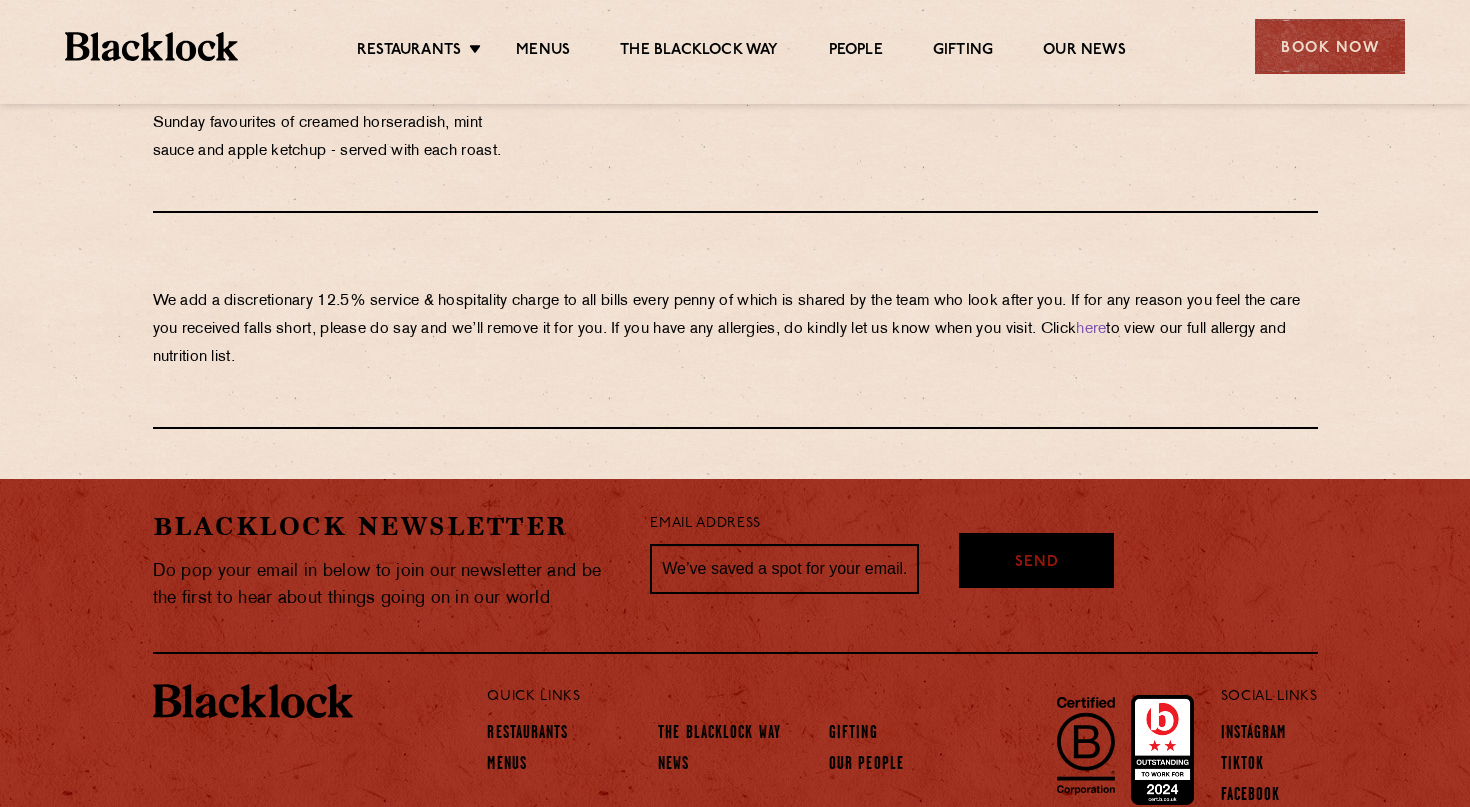 click on "We add a discretionary 12.5% service & hospitality charge to all bills every penny of which is shared by the team who look after you. If for any reason you feel the care you received falls short, please do say and we’ll remove it for you. If you have any allergies, do kindly let us know when you visit.  Click  here  to view our full allergy and nutrition list." at bounding box center [735, 330] 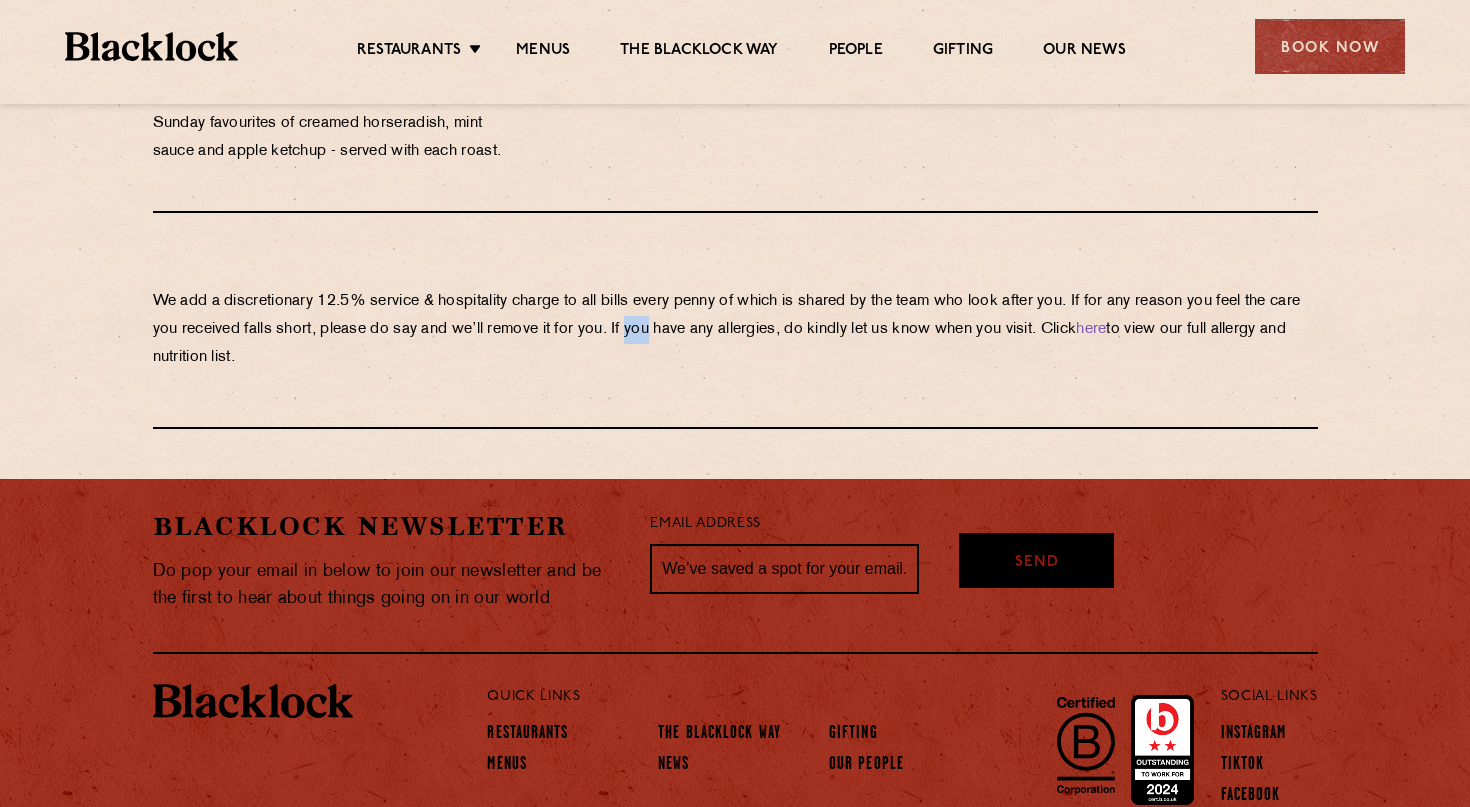 click on "We add a discretionary 12.5% service & hospitality charge to all bills every penny of which is shared by the team who look after you. If for any reason you feel the care you received falls short, please do say and we’ll remove it for you. If you have any allergies, do kindly let us know when you visit.  Click  here  to view our full allergy and nutrition list." at bounding box center (735, 330) 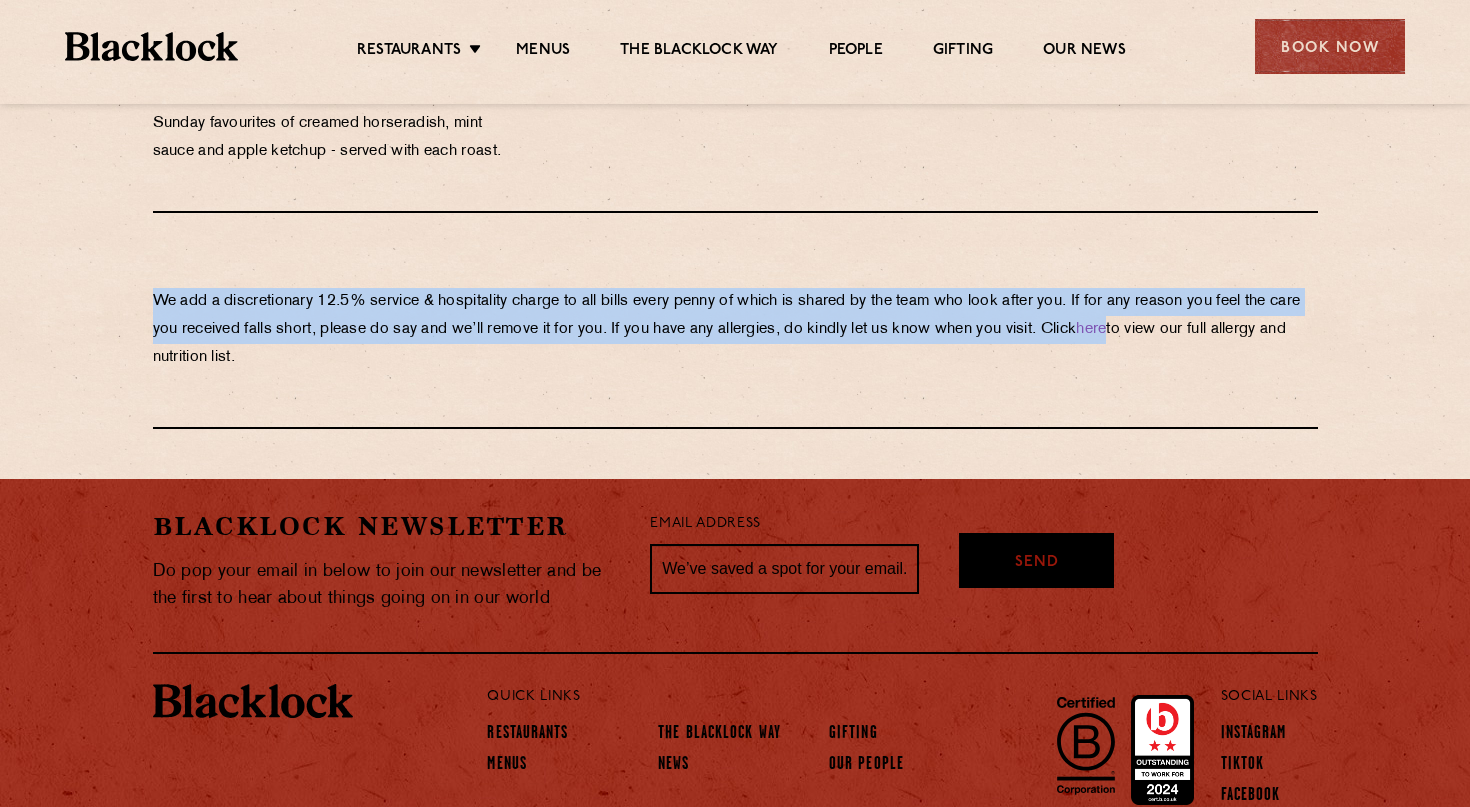 click on "We add a discretionary 12.5% service & hospitality charge to all bills every penny of which is shared by the team who look after you. If for any reason you feel the care you received falls short, please do say and we’ll remove it for you. If you have any allergies, do kindly let us know when you visit.  Click  here  to view our full allergy and nutrition list." at bounding box center [735, 330] 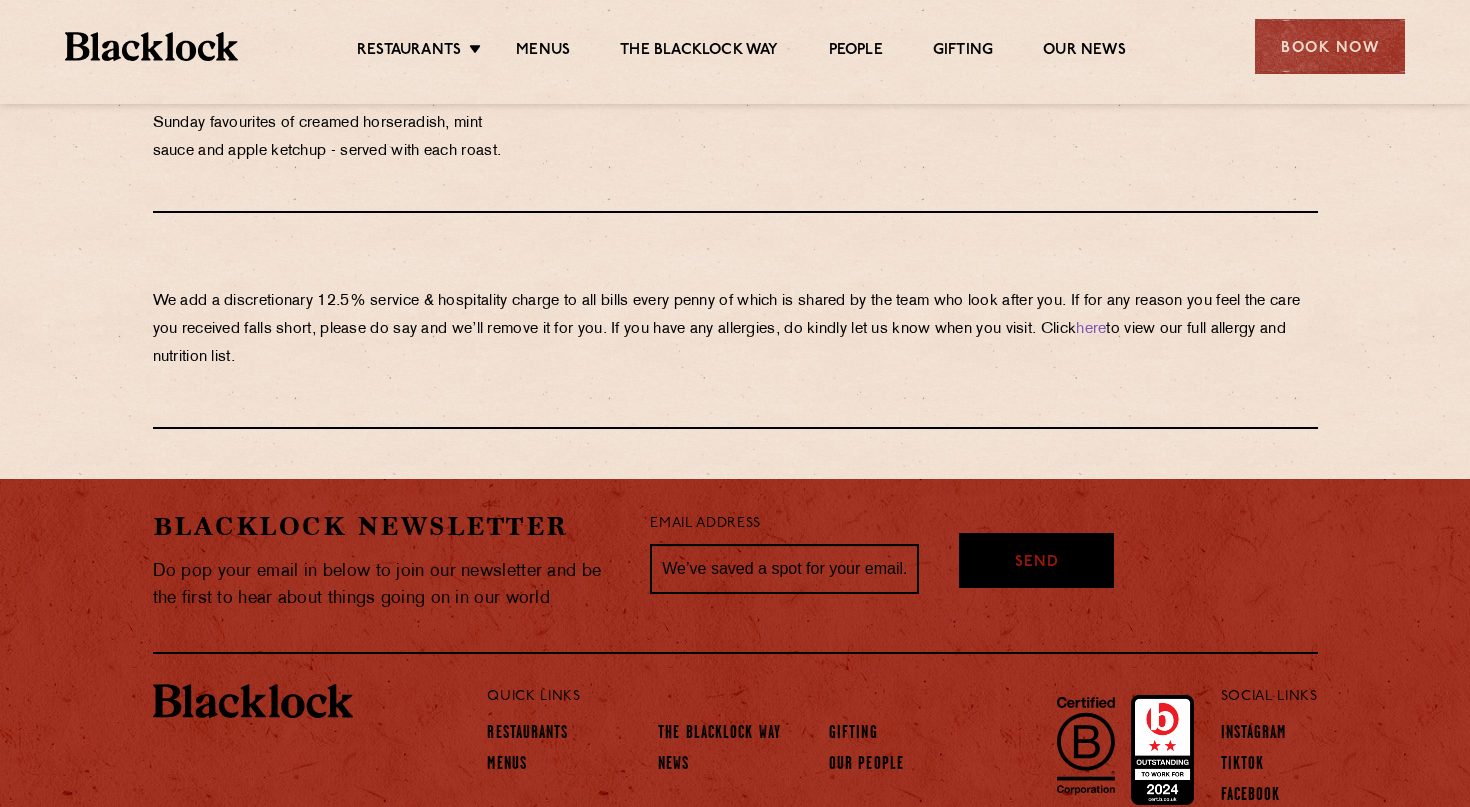 click on "We add a discretionary 12.5% service & hospitality charge to all bills every penny of which is shared by the team who look after you. If for any reason you feel the care you received falls short, please do say and we’ll remove it for you. If you have any allergies, do kindly let us know when you visit.  Click  here  to view our full allergy and nutrition list." at bounding box center [735, 330] 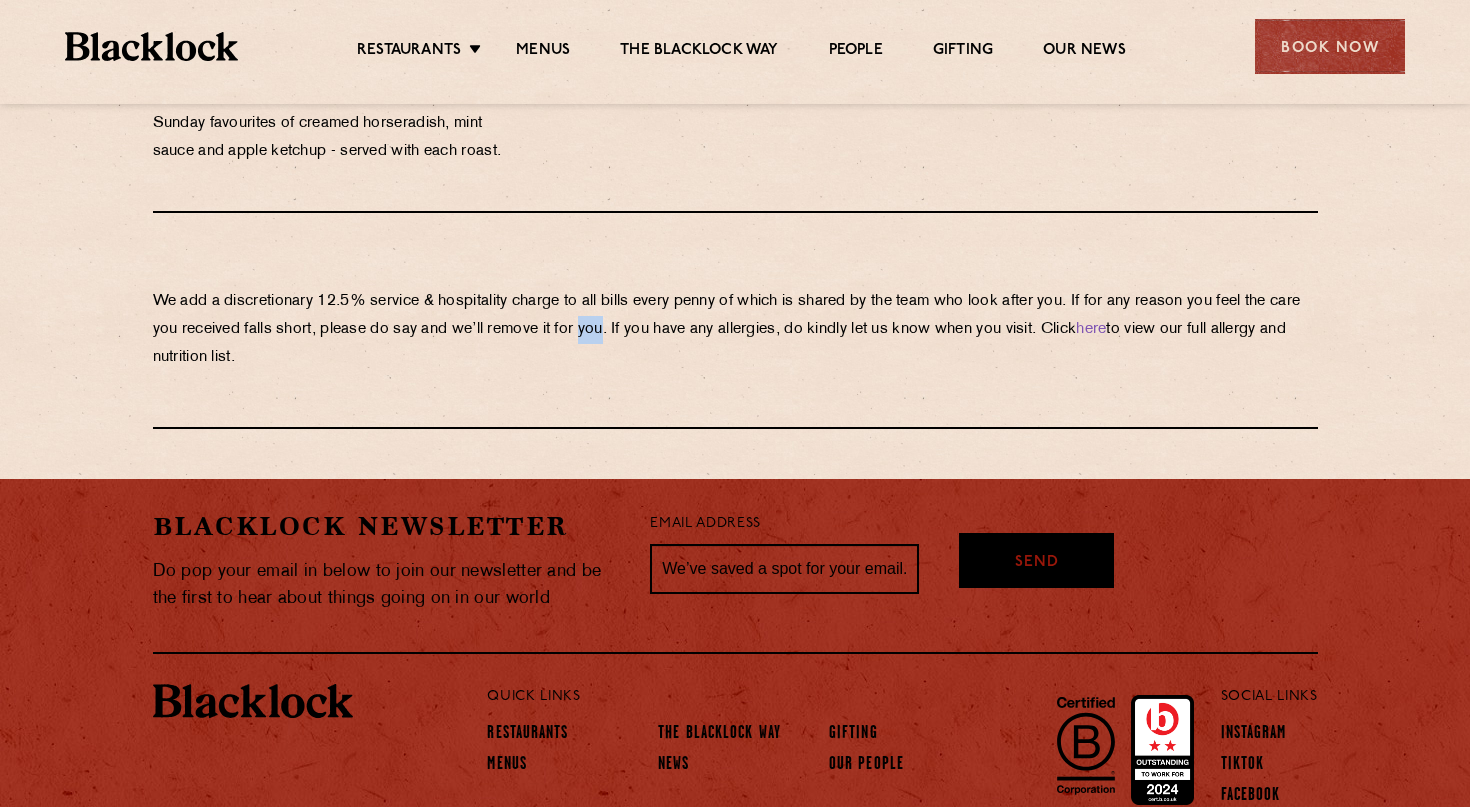 click on "We add a discretionary 12.5% service & hospitality charge to all bills every penny of which is shared by the team who look after you. If for any reason you feel the care you received falls short, please do say and we’ll remove it for you. If you have any allergies, do kindly let us know when you visit.  Click  here  to view our full allergy and nutrition list." at bounding box center (735, 330) 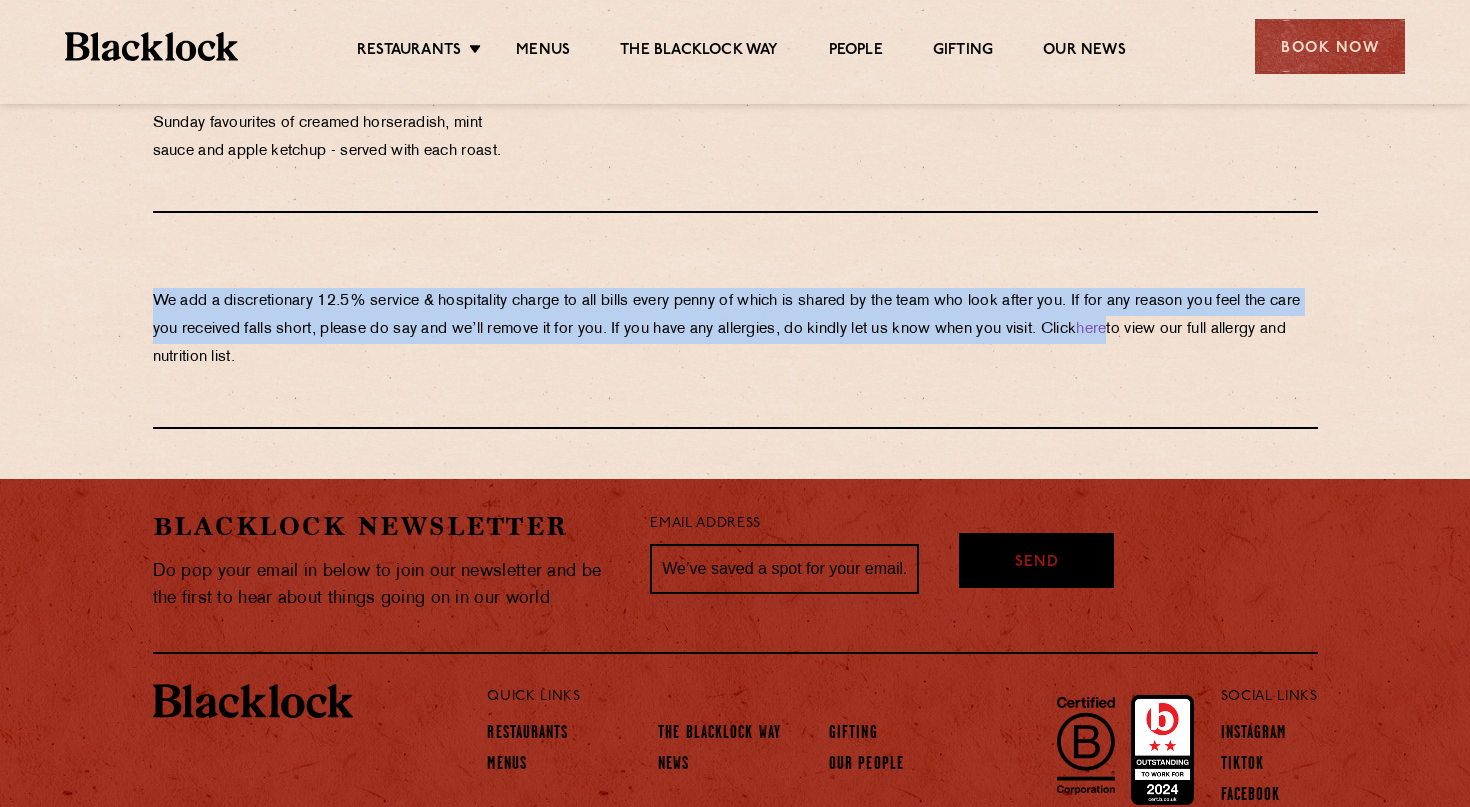 click on "We add a discretionary 12.5% service & hospitality charge to all bills every penny of which is shared by the team who look after you. If for any reason you feel the care you received falls short, please do say and we’ll remove it for you. If you have any allergies, do kindly let us know when you visit.  Click  here  to view our full allergy and nutrition list." at bounding box center (735, 330) 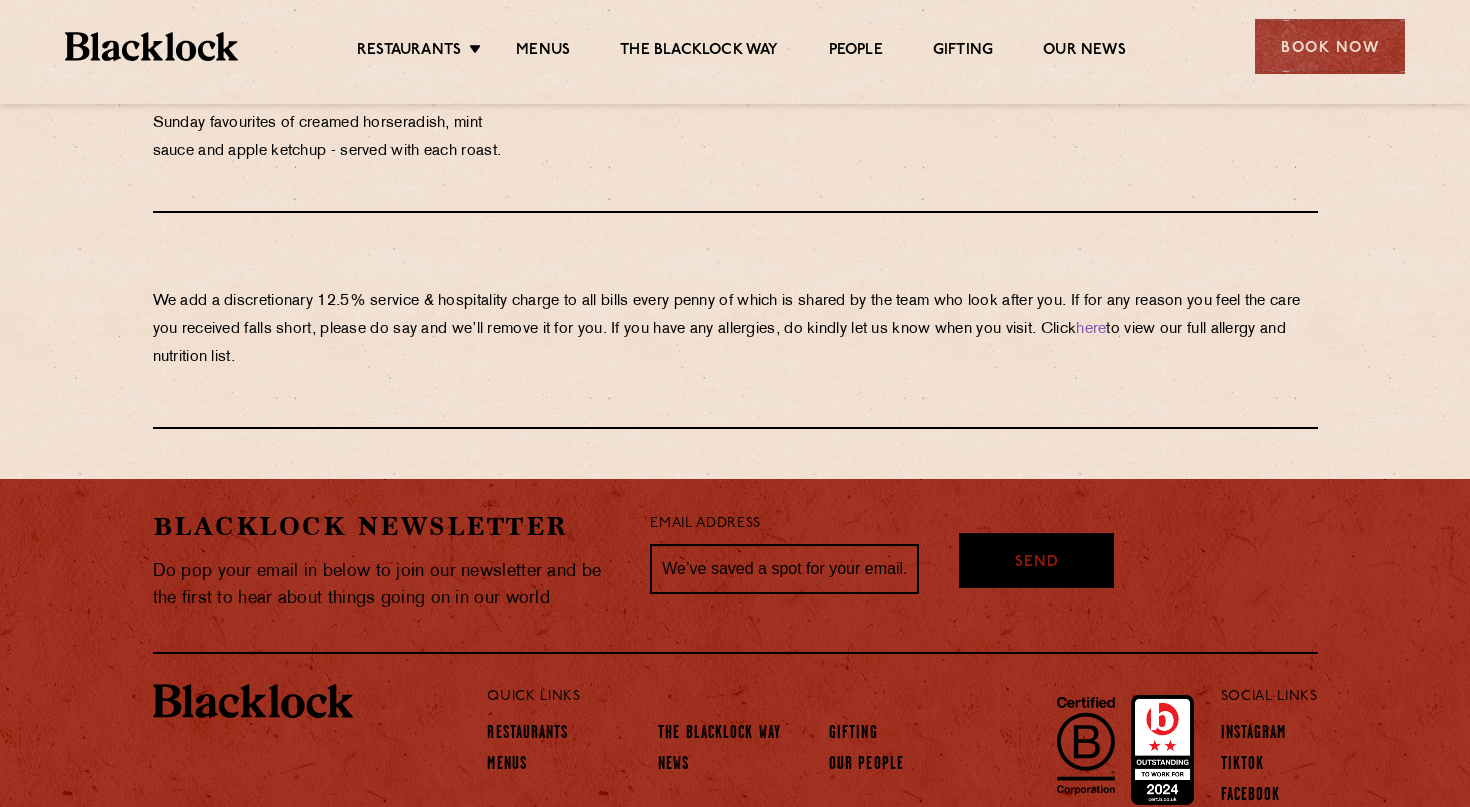 click on "We add a discretionary 12.5% service & hospitality charge to all bills every penny of which is shared by the team who look after you. If for any reason you feel the care you received falls short, please do say and we’ll remove it for you. If you have any allergies, do kindly let us know when you visit.  Click  here  to view our full allergy and nutrition list." at bounding box center (735, 330) 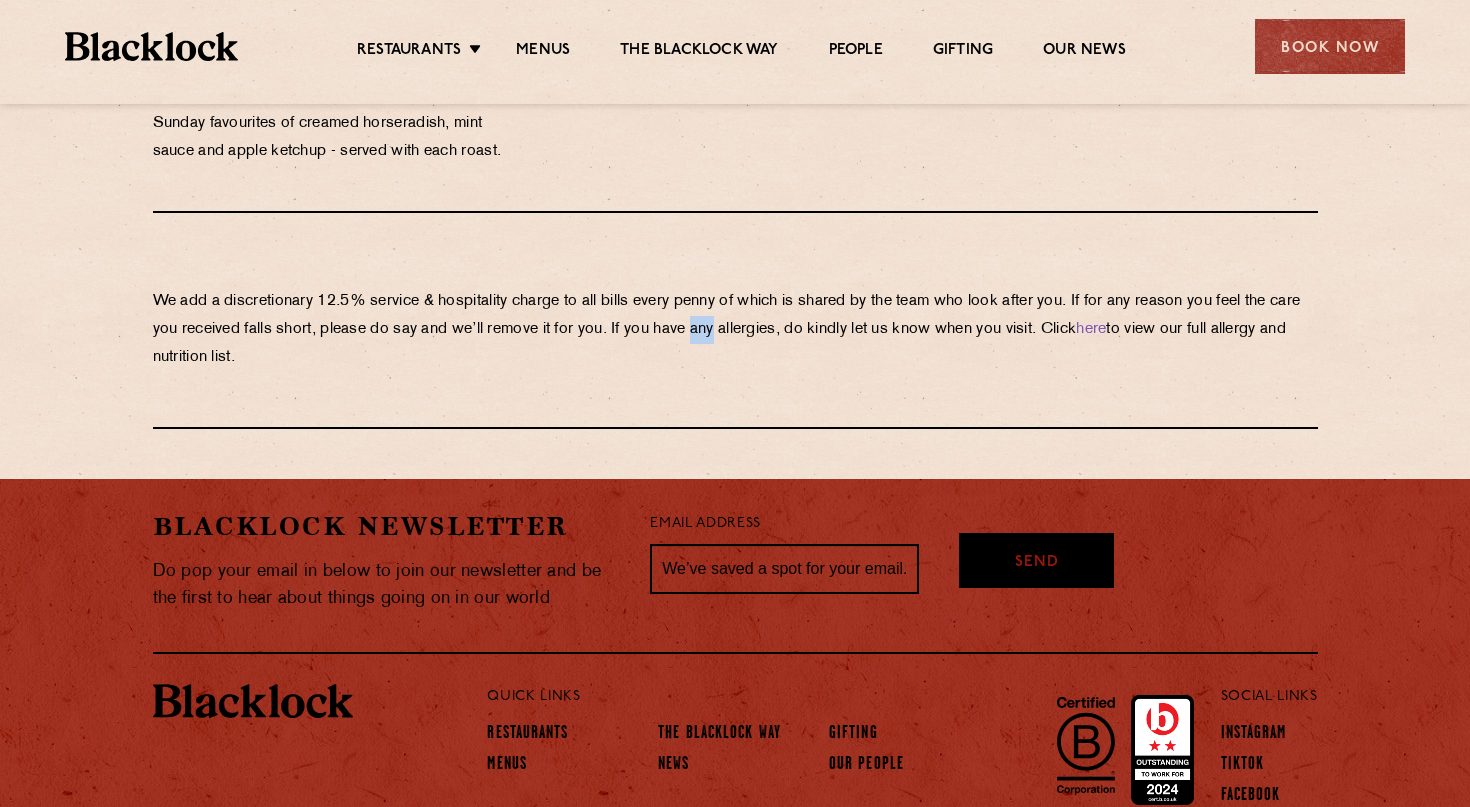 click on "We add a discretionary 12.5% service & hospitality charge to all bills every penny of which is shared by the team who look after you. If for any reason you feel the care you received falls short, please do say and we’ll remove it for you. If you have any allergies, do kindly let us know when you visit.  Click  here  to view our full allergy and nutrition list." at bounding box center [735, 330] 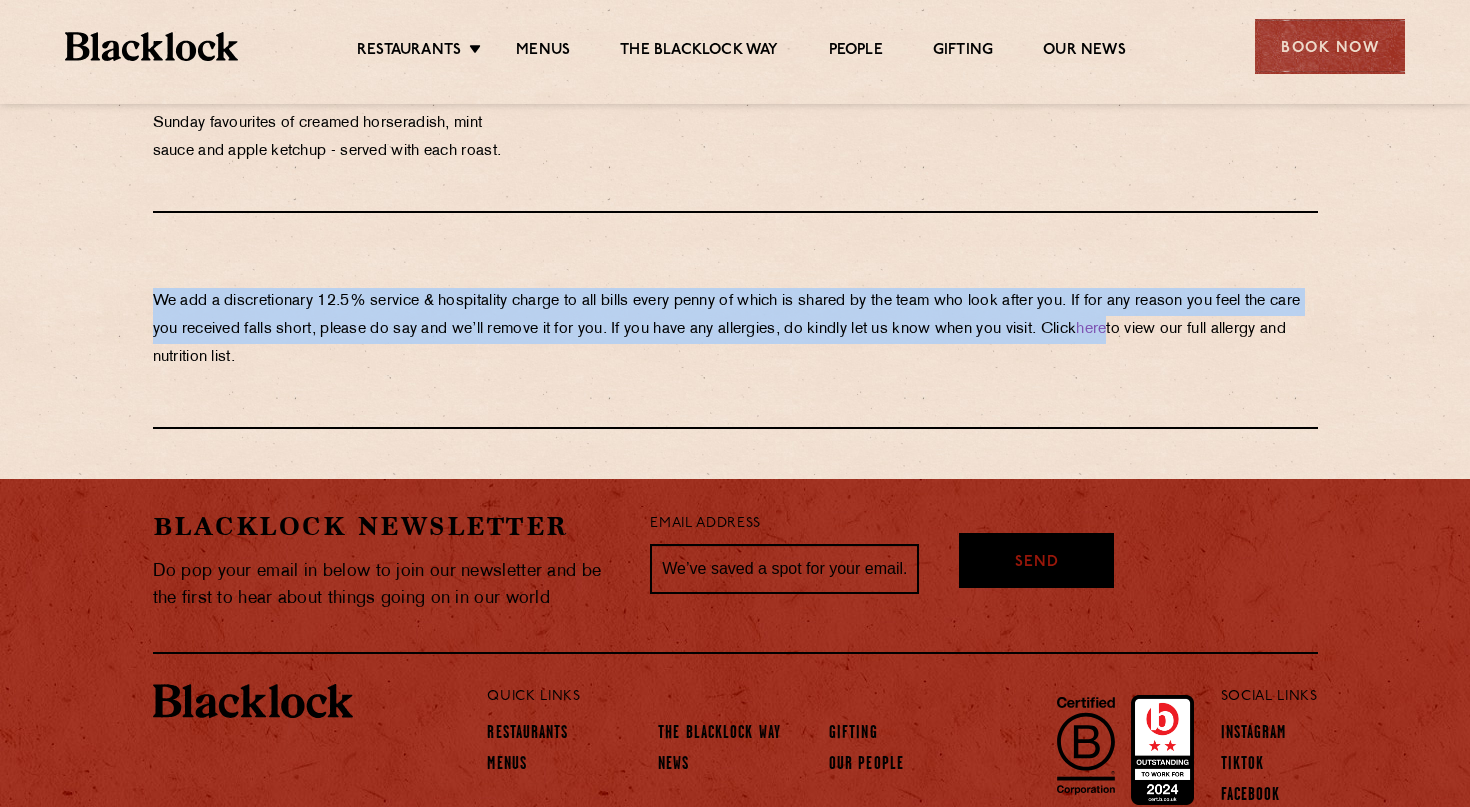 click on "We add a discretionary 12.5% service & hospitality charge to all bills every penny of which is shared by the team who look after you. If for any reason you feel the care you received falls short, please do say and we’ll remove it for you. If you have any allergies, do kindly let us know when you visit.  Click  here  to view our full allergy and nutrition list." at bounding box center (735, 330) 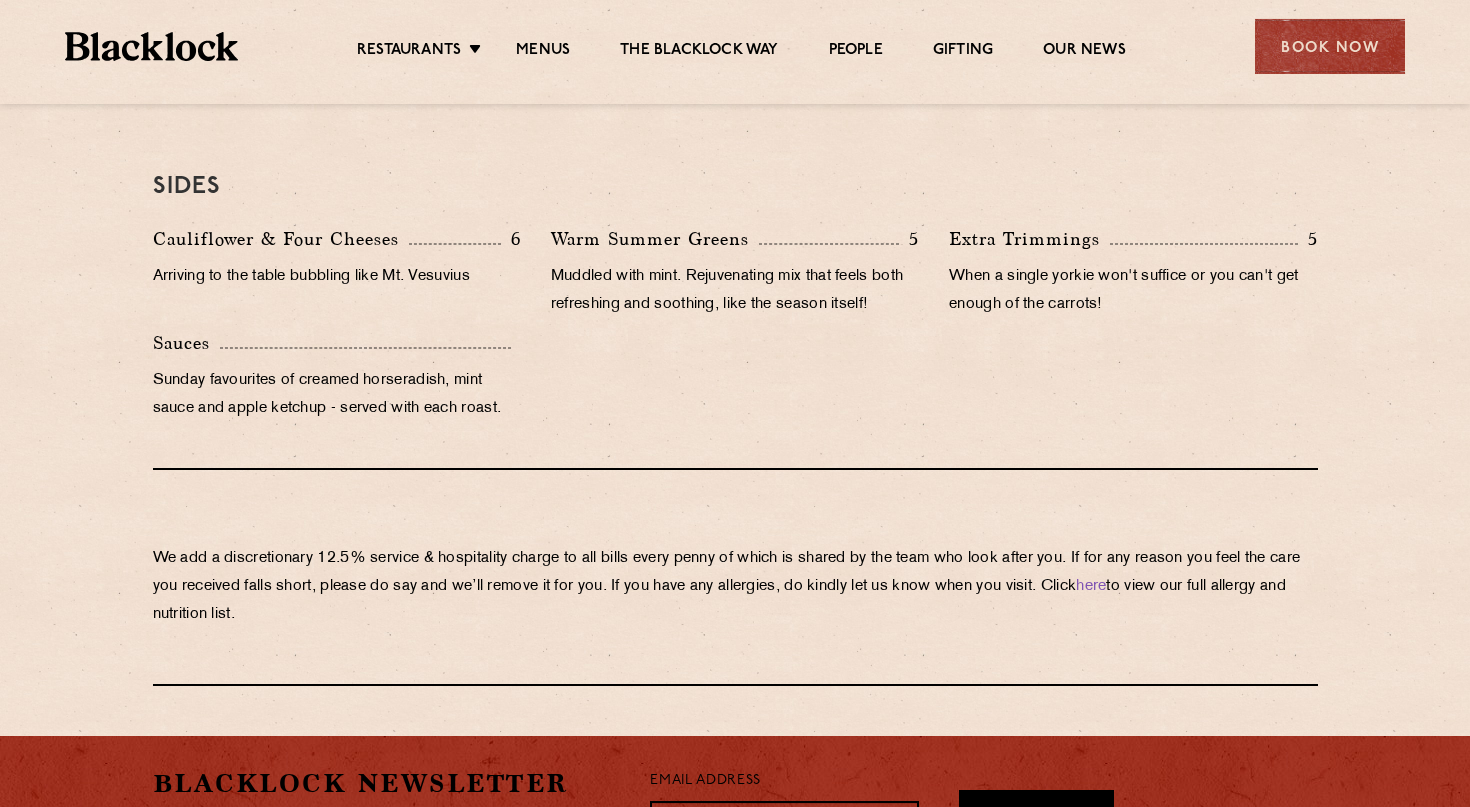 scroll, scrollTop: 1585, scrollLeft: 0, axis: vertical 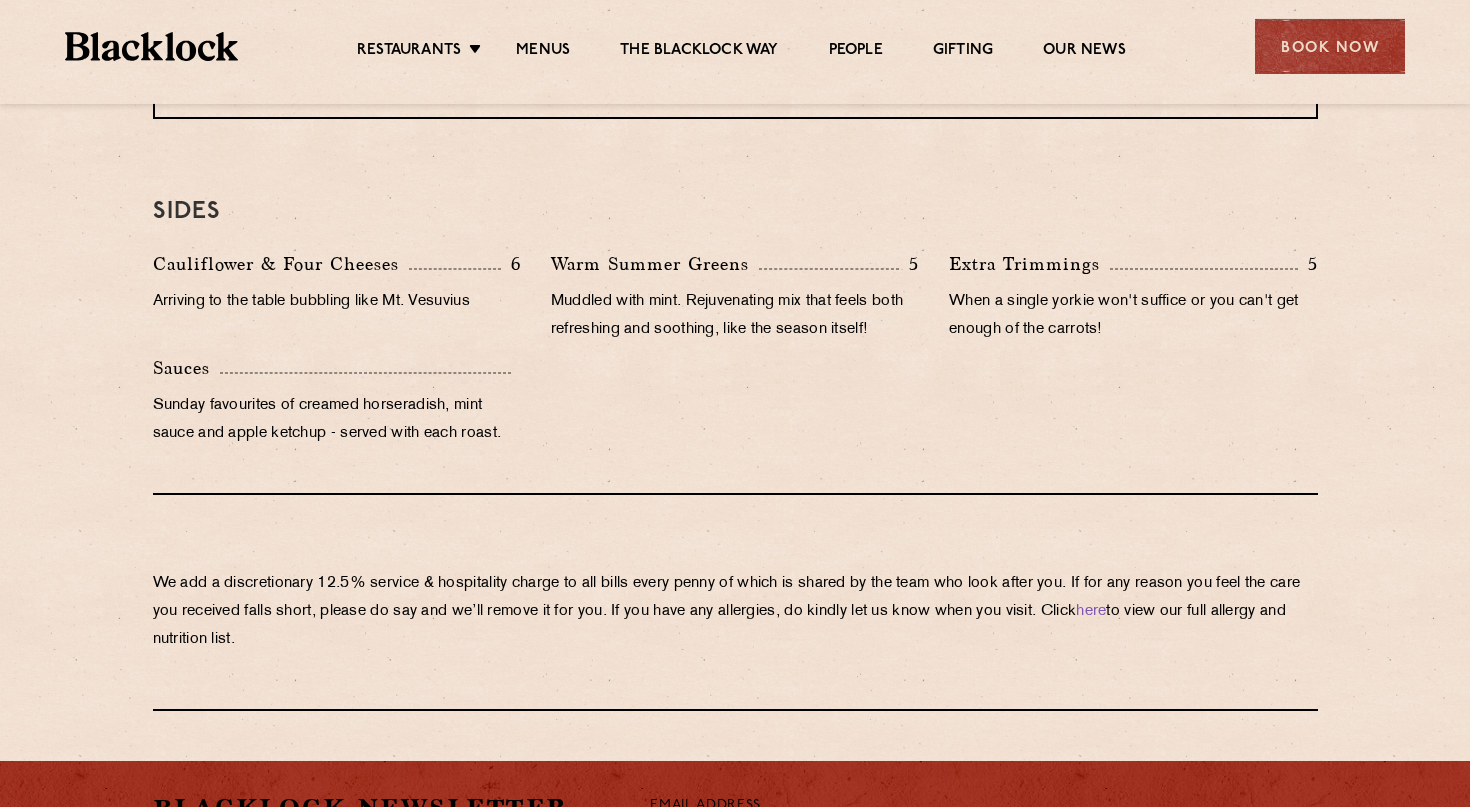 click on "We add a discretionary 12.5% service & hospitality charge to all bills every penny of which is shared by the team who look after you. If for any reason you feel the care you received falls short, please do say and we’ll remove it for you. If you have any allergies, do kindly let us know when you visit.  Click  here  to view our full allergy and nutrition list." at bounding box center [735, 612] 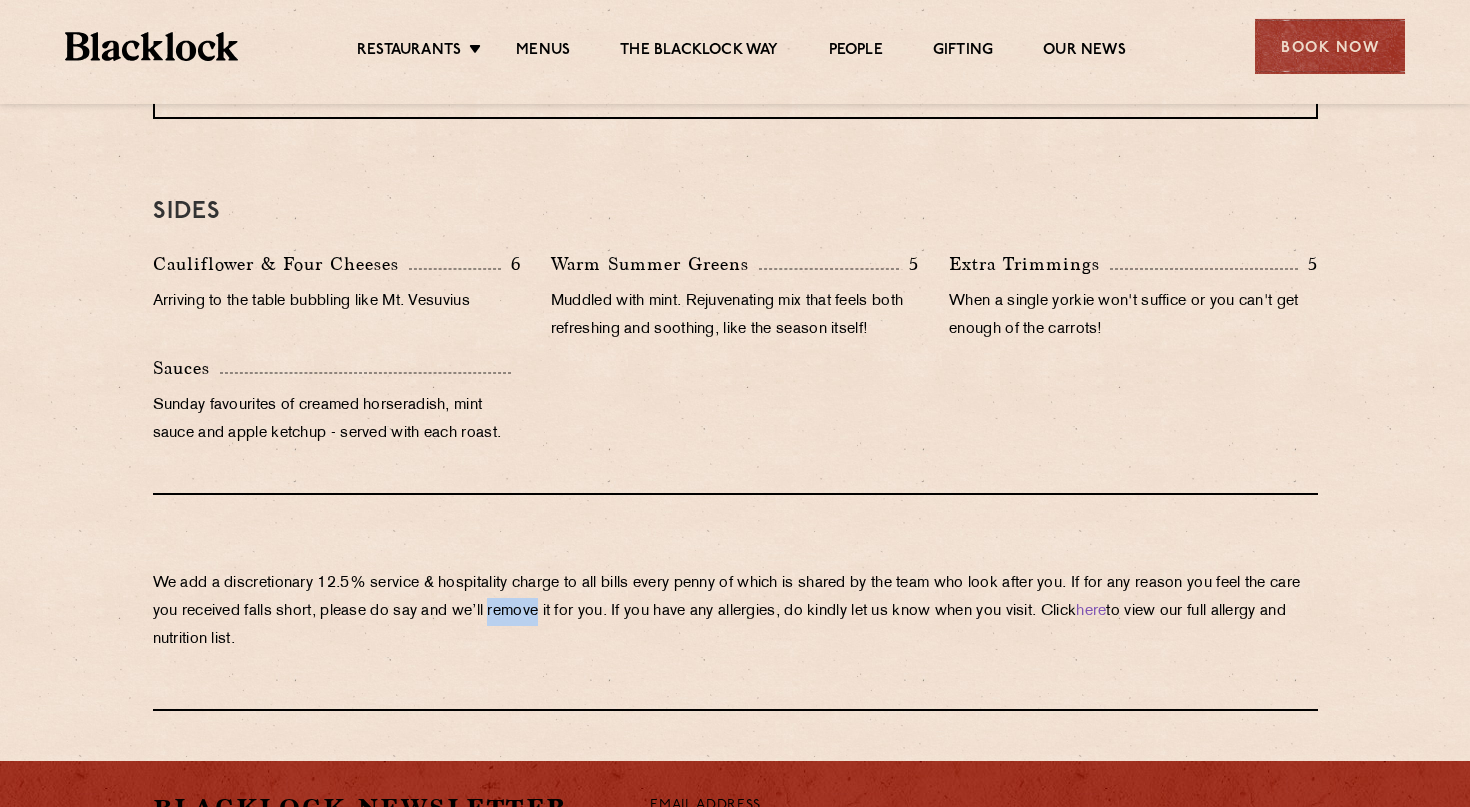 click on "We add a discretionary 12.5% service & hospitality charge to all bills every penny of which is shared by the team who look after you. If for any reason you feel the care you received falls short, please do say and we’ll remove it for you. If you have any allergies, do kindly let us know when you visit.  Click  here  to view our full allergy and nutrition list." at bounding box center (735, 612) 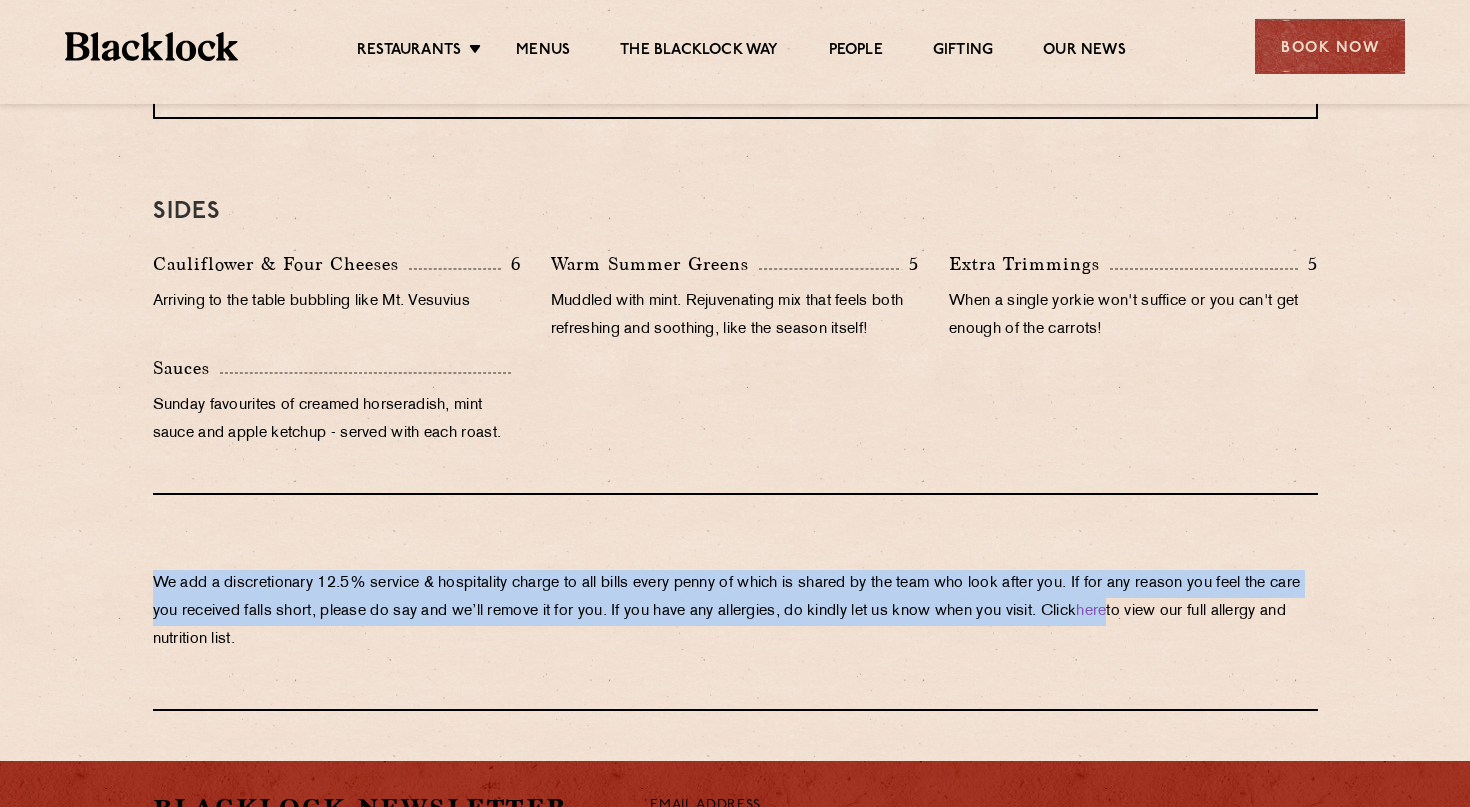 click on "We add a discretionary 12.5% service & hospitality charge to all bills every penny of which is shared by the team who look after you. If for any reason you feel the care you received falls short, please do say and we’ll remove it for you. If you have any allergies, do kindly let us know when you visit.  Click  here  to view our full allergy and nutrition list." at bounding box center (735, 612) 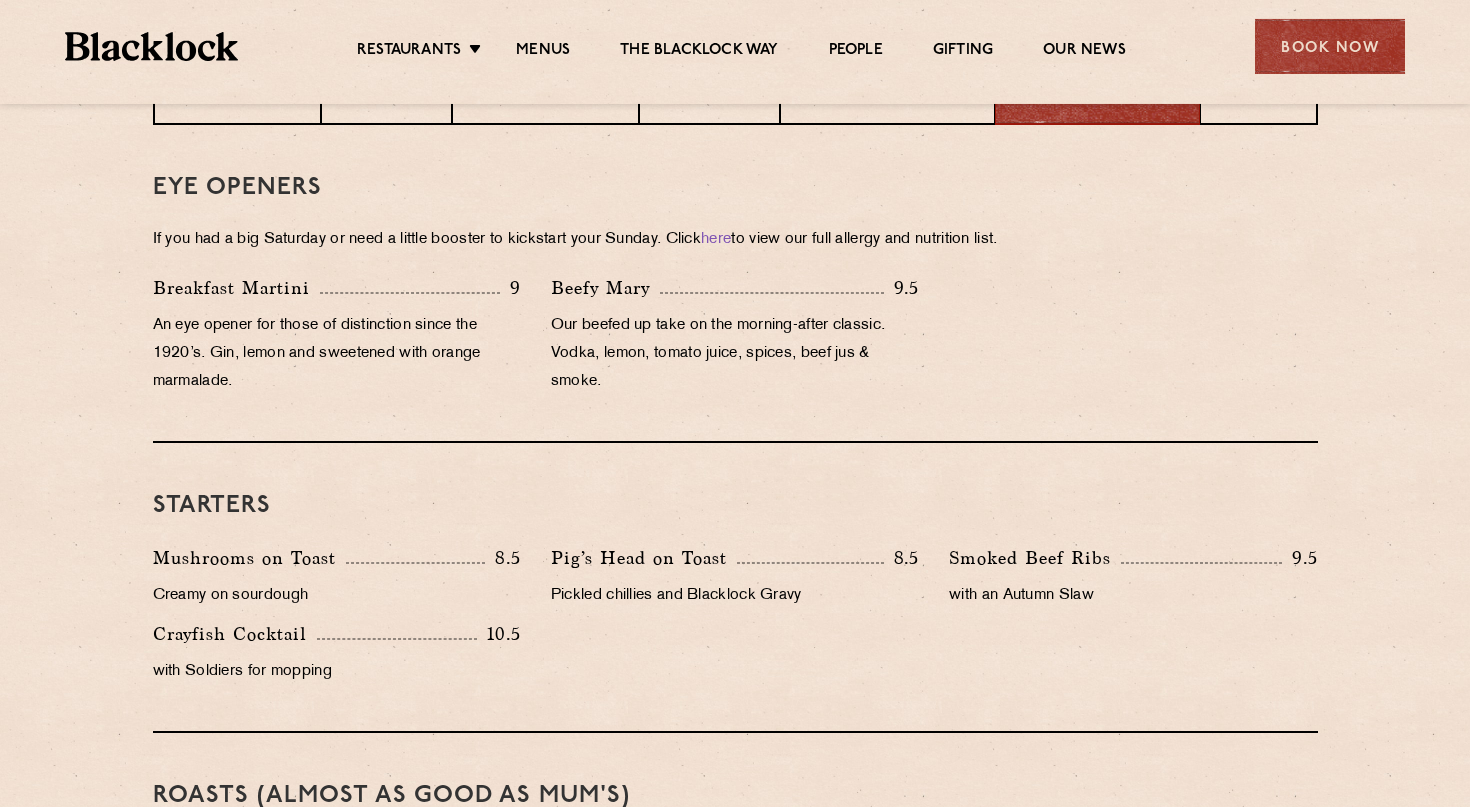 scroll, scrollTop: 0, scrollLeft: 0, axis: both 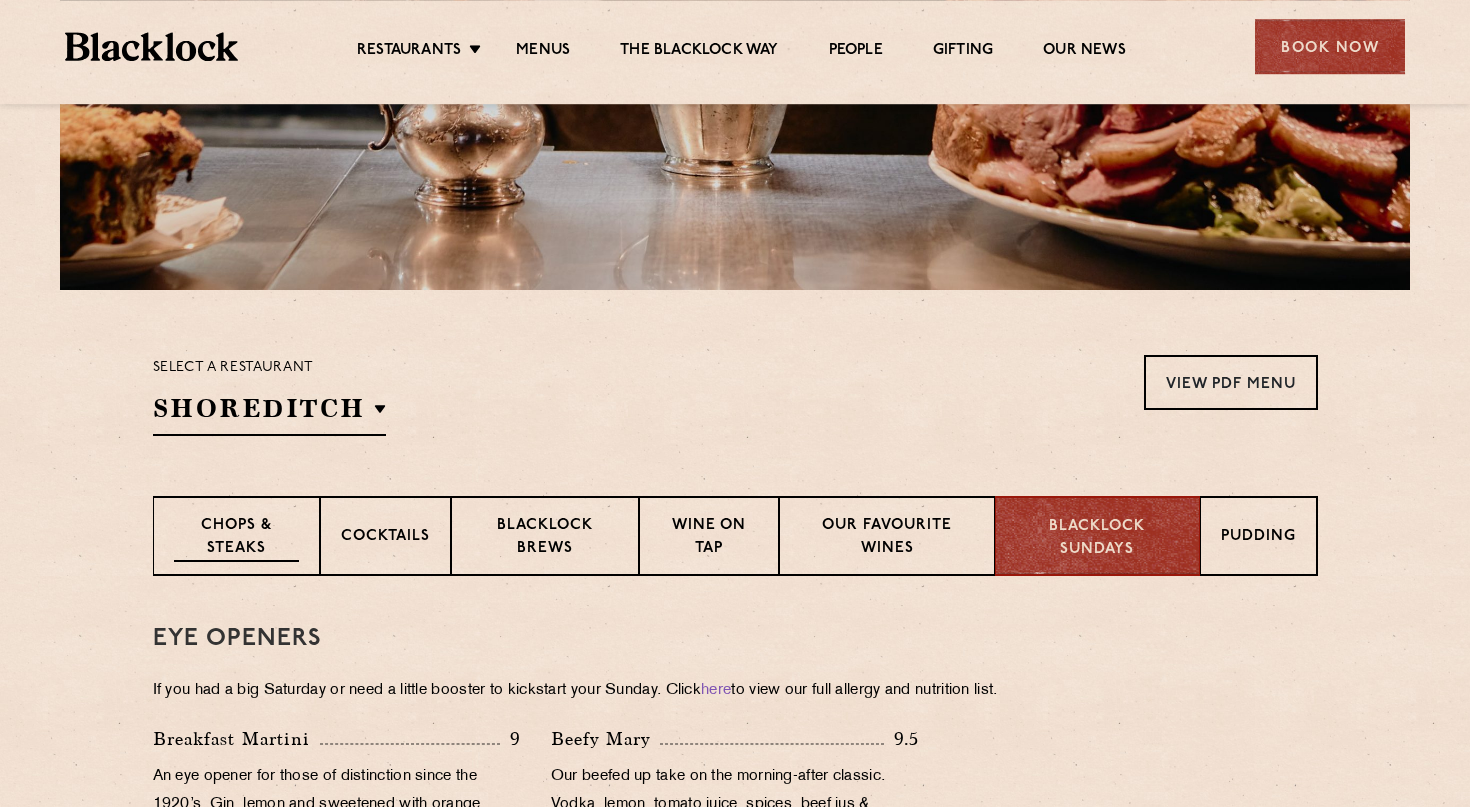 click on "Chops & Steaks" at bounding box center (236, 538) 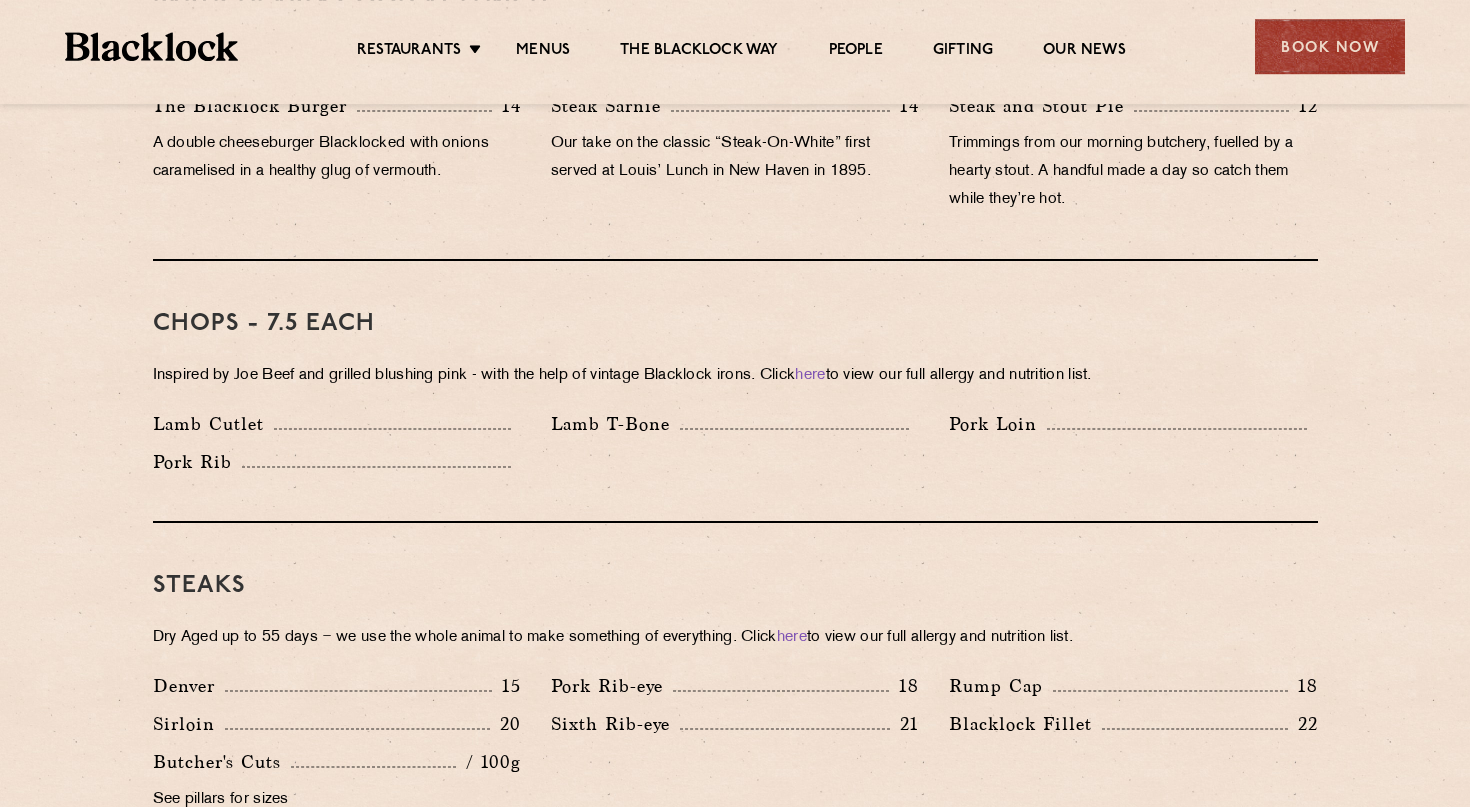 scroll, scrollTop: 1455, scrollLeft: 0, axis: vertical 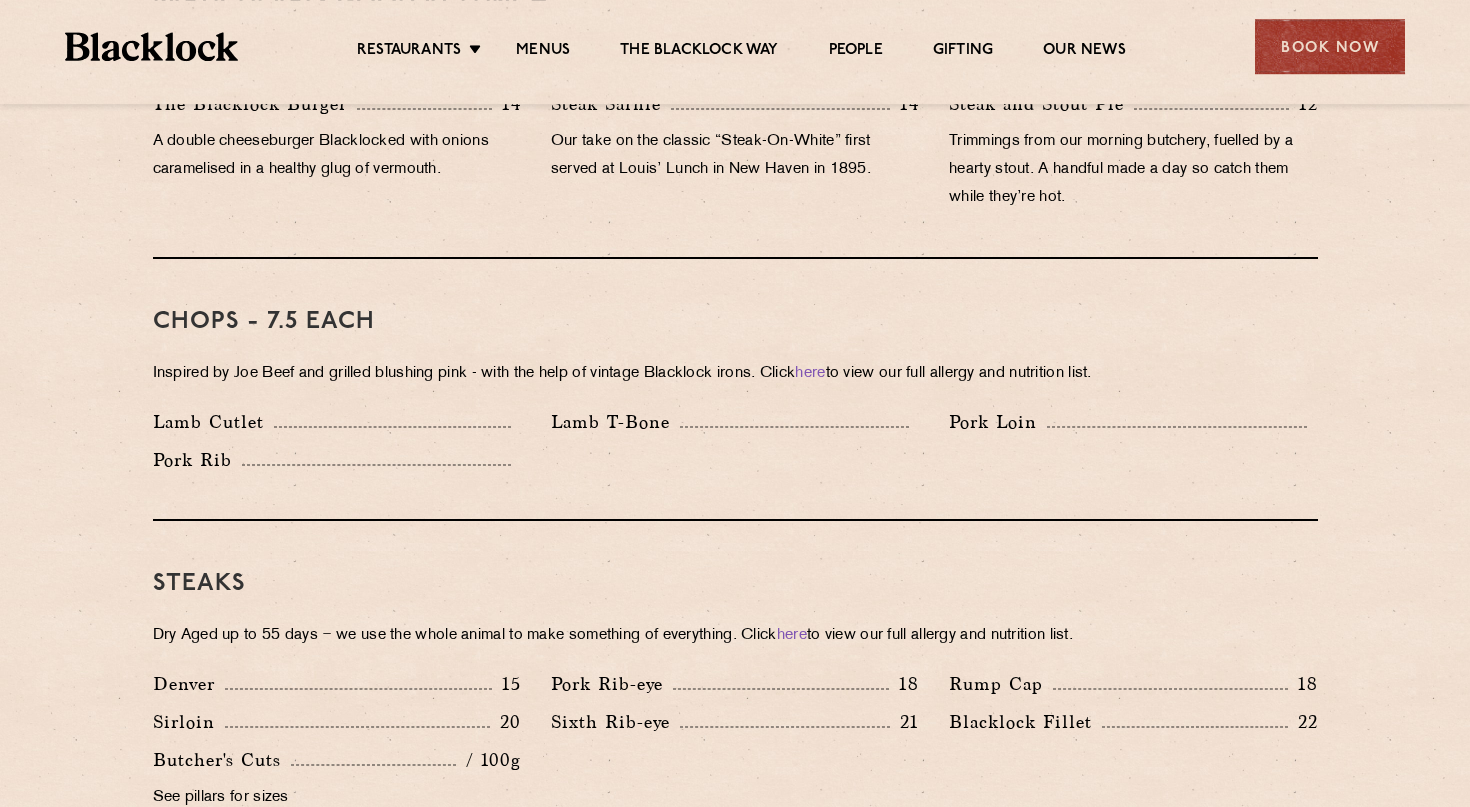 click on "Inspired by [NAME] and grilled blushing pink - with the help of vintage Blacklock irons. Click here to view our full allergy and nutrition list." at bounding box center (735, 374) 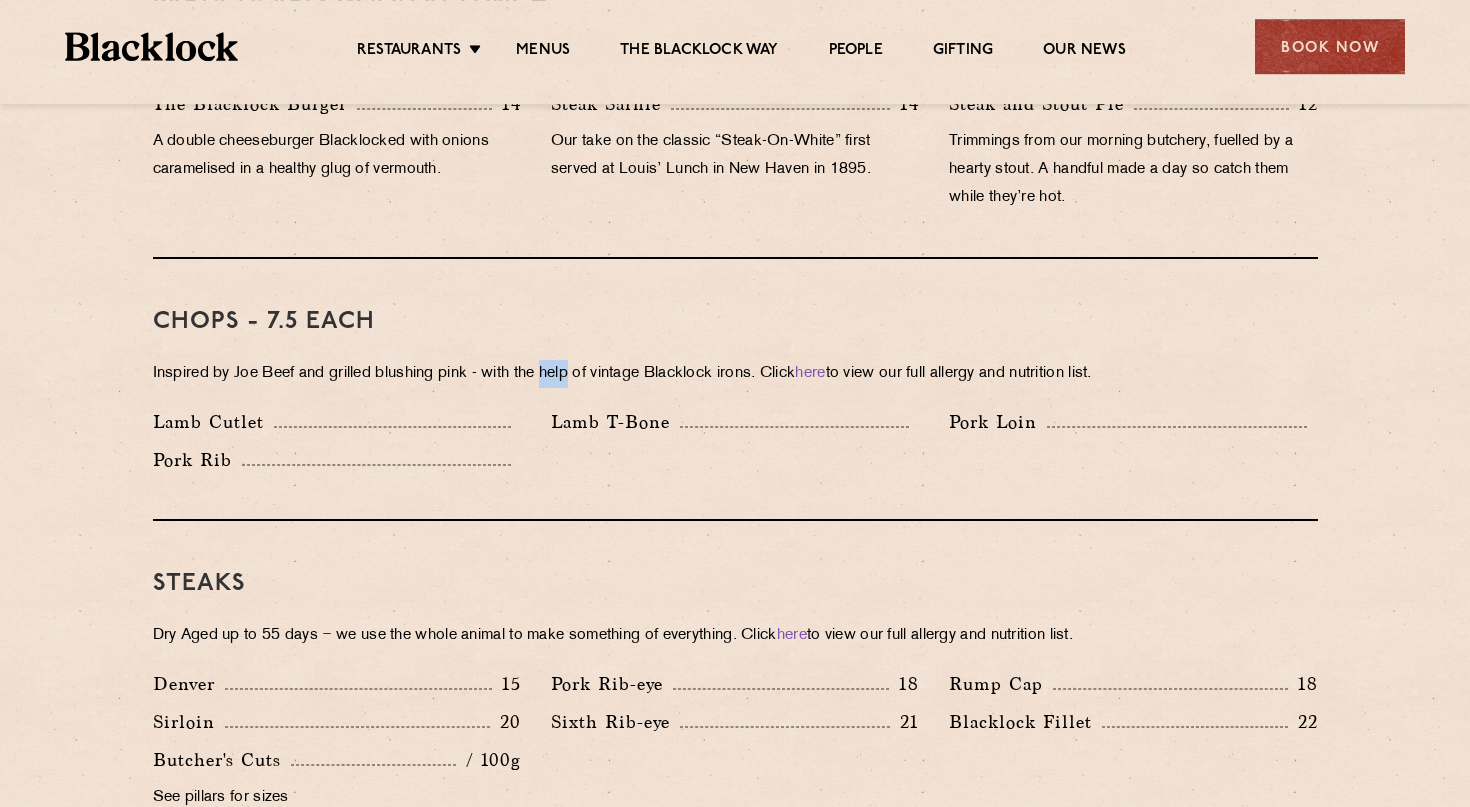 click on "Inspired by [NAME] and grilled blushing pink - with the help of vintage Blacklock irons. Click here to view our full allergy and nutrition list." at bounding box center [735, 374] 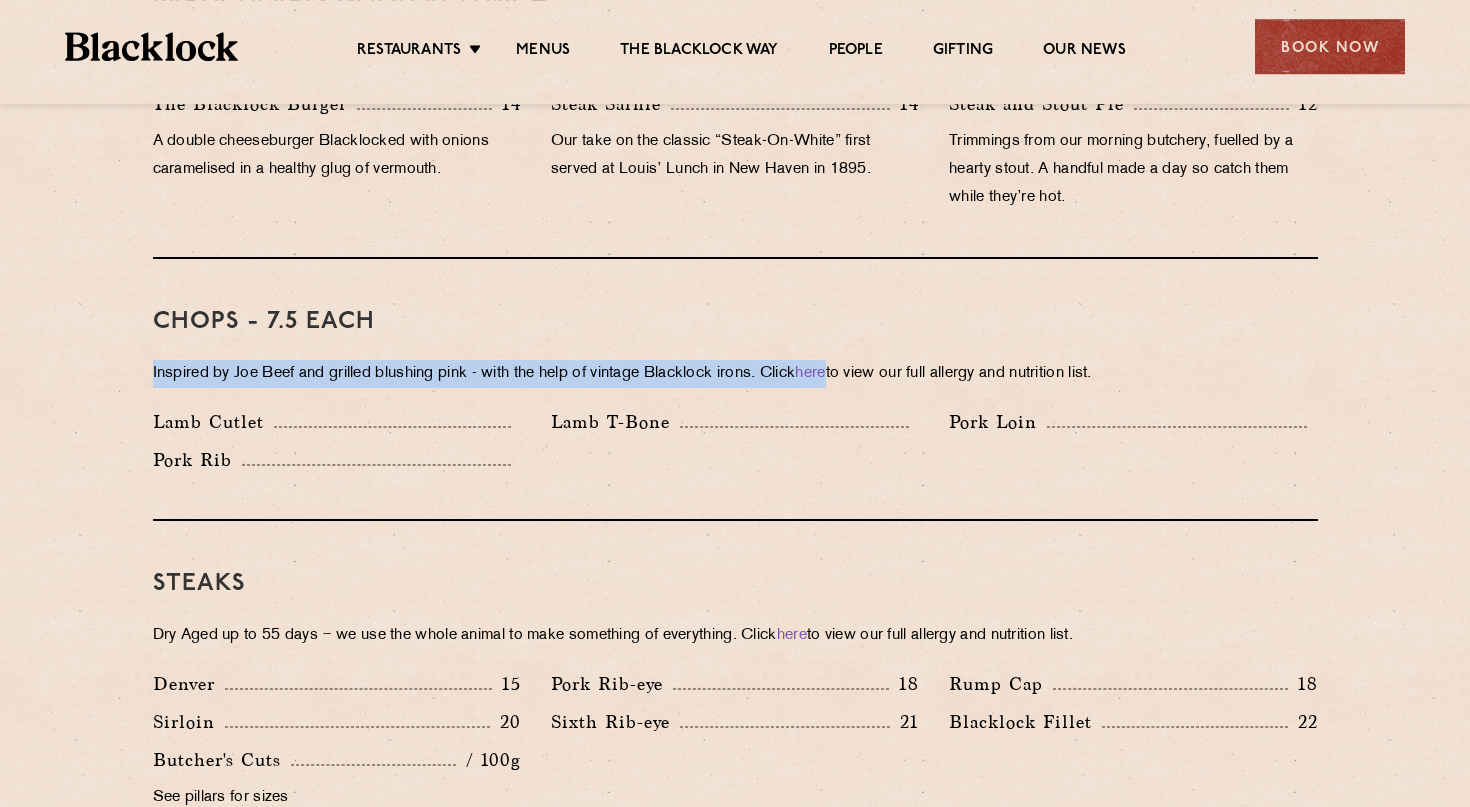 click on "Inspired by [NAME] and grilled blushing pink - with the help of vintage Blacklock irons. Click here to view our full allergy and nutrition list." at bounding box center [735, 374] 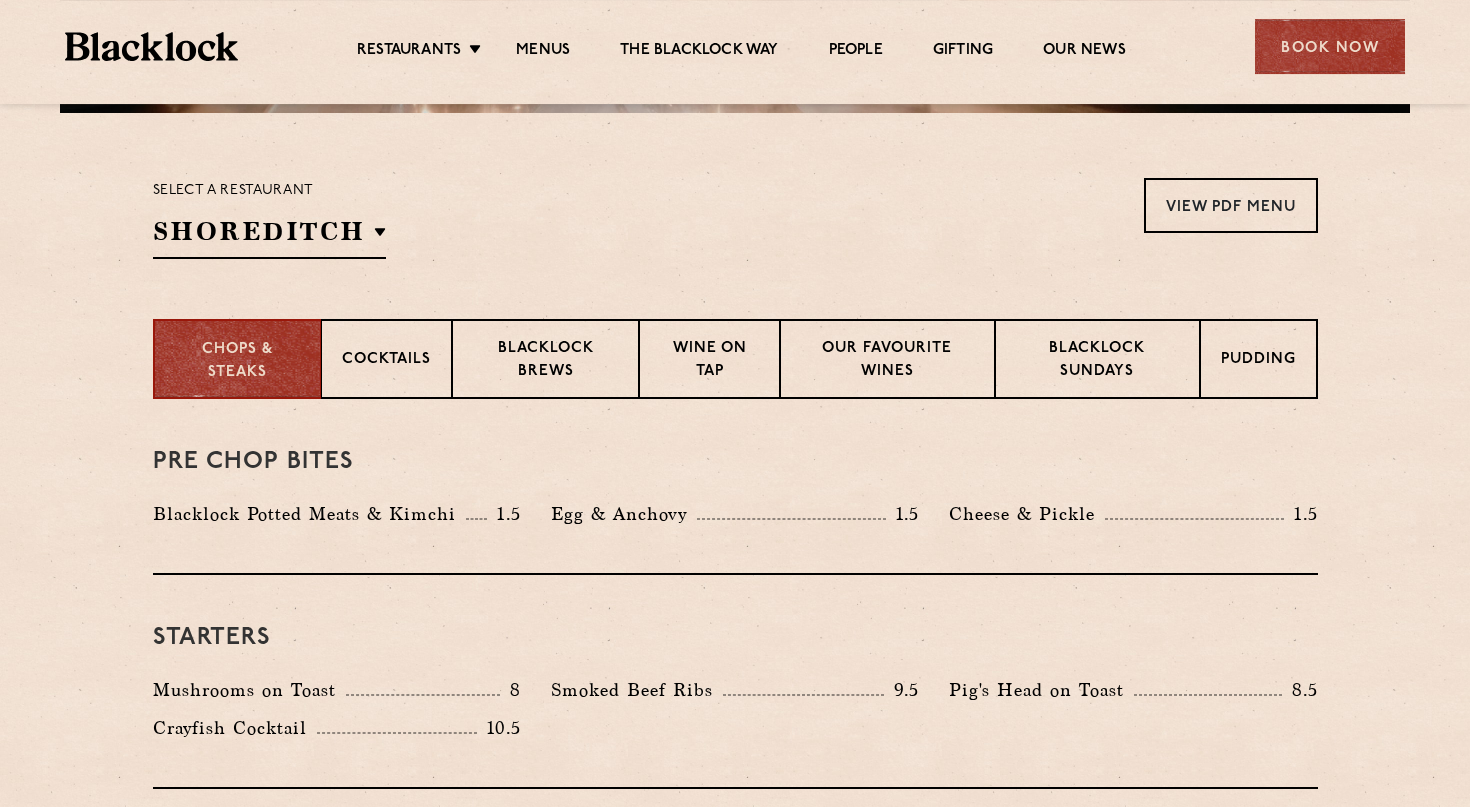 scroll, scrollTop: 609, scrollLeft: 0, axis: vertical 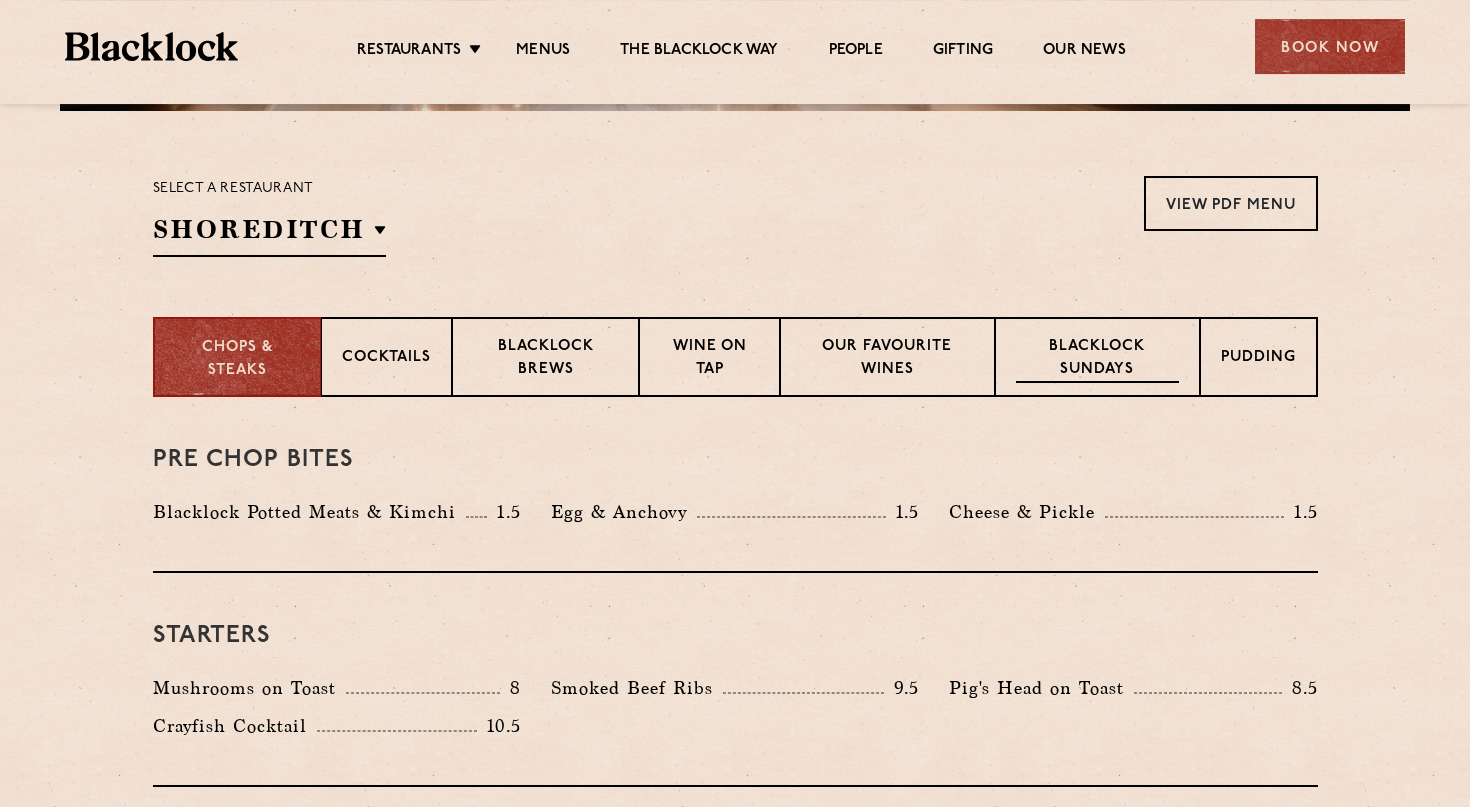 click on "Blacklock Sundays" at bounding box center (1097, 359) 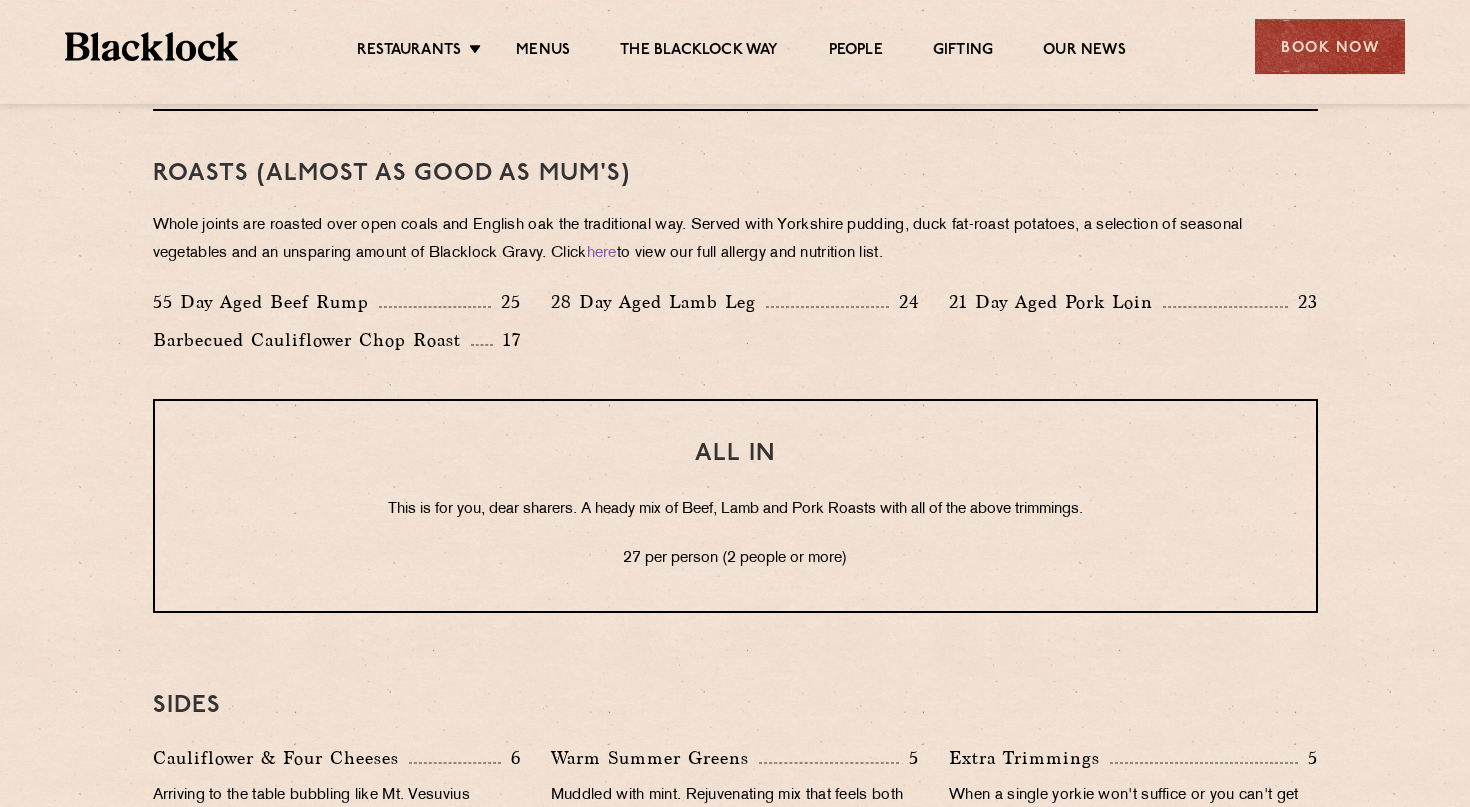 scroll, scrollTop: 1494, scrollLeft: 0, axis: vertical 